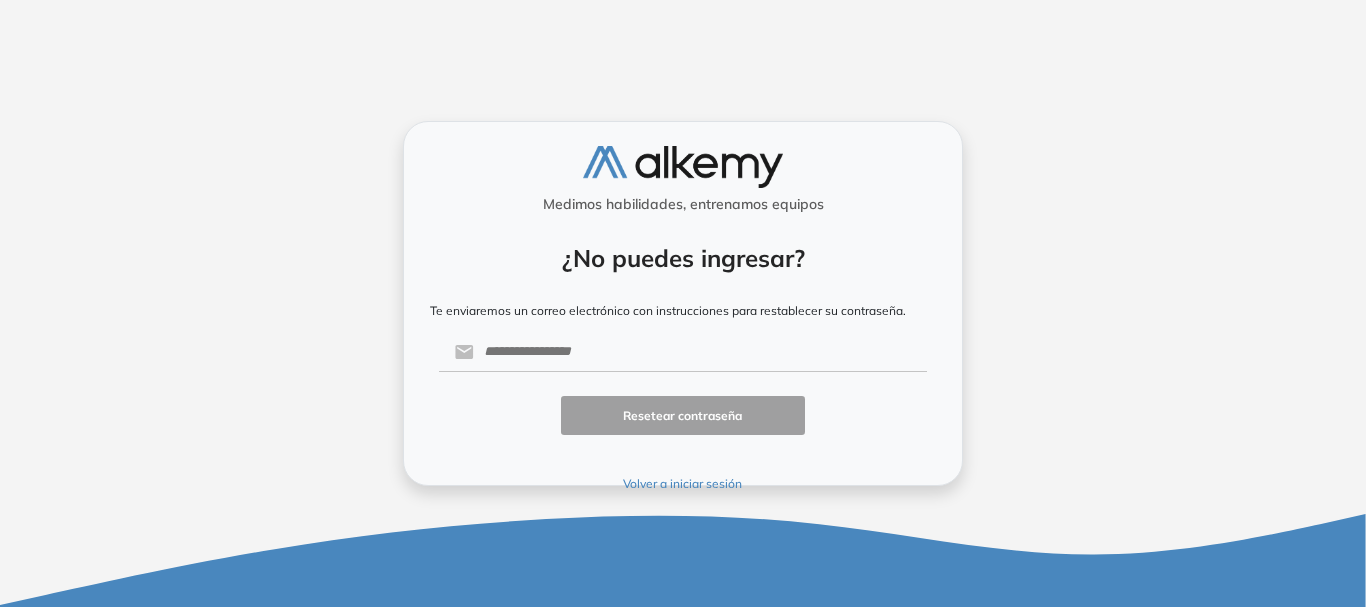 scroll, scrollTop: 0, scrollLeft: 0, axis: both 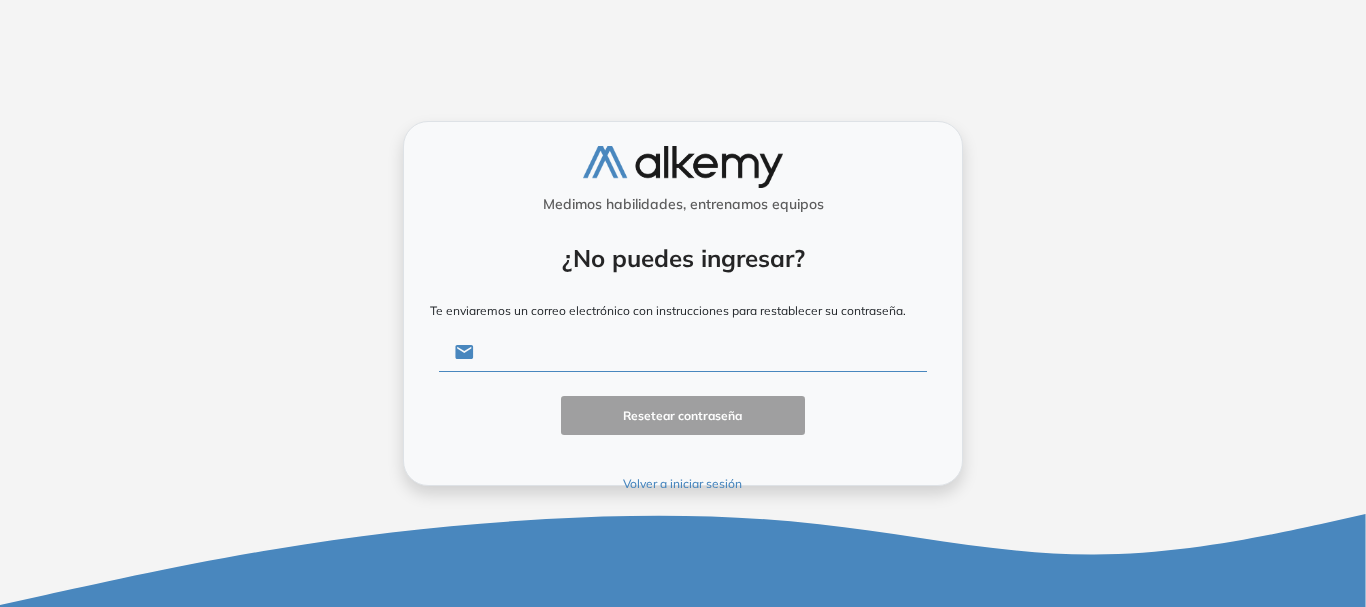 click at bounding box center (700, 352) 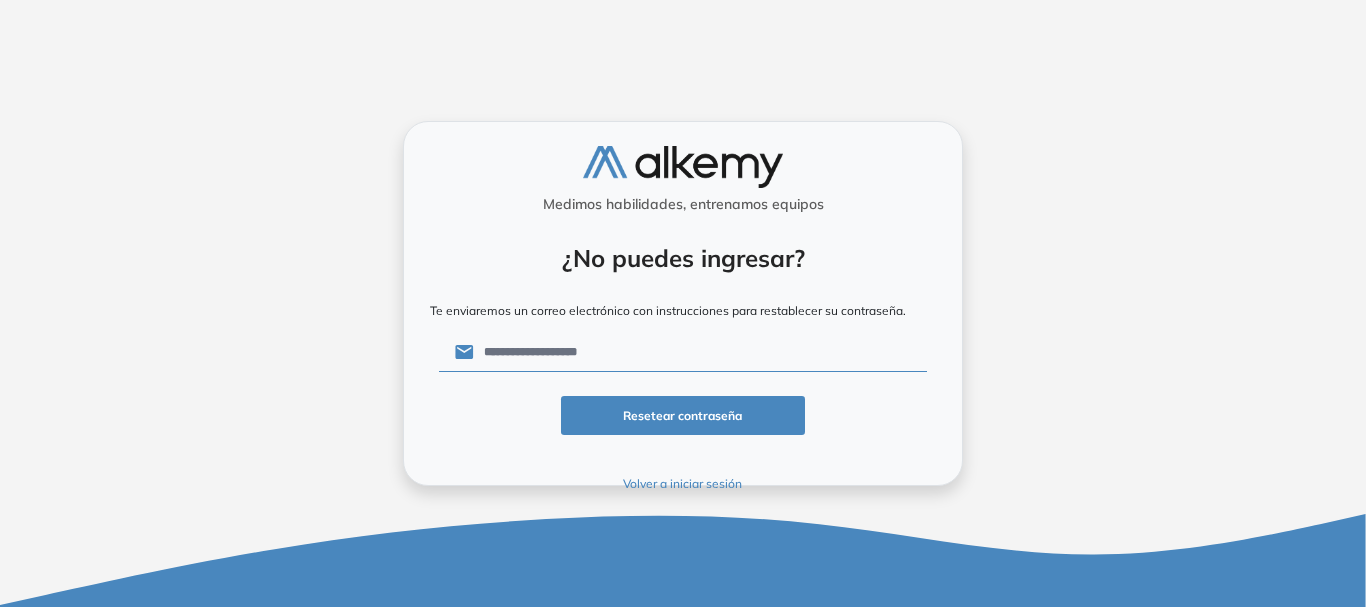 type on "**********" 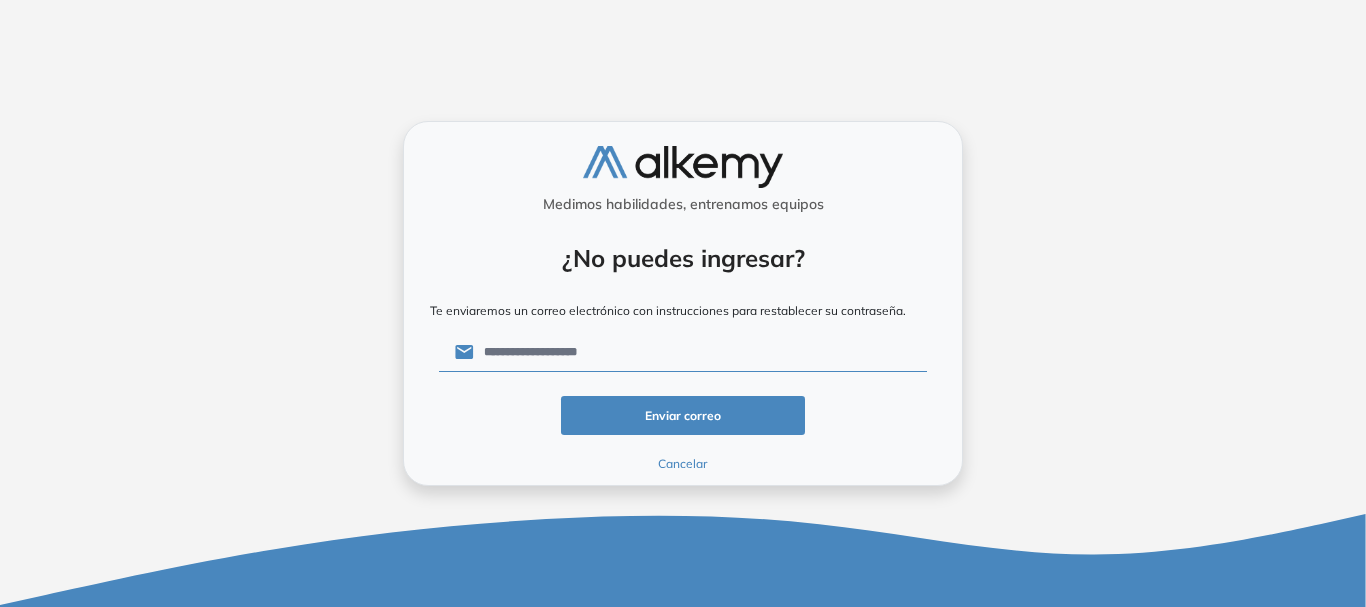 click on "**********" at bounding box center (683, 303) 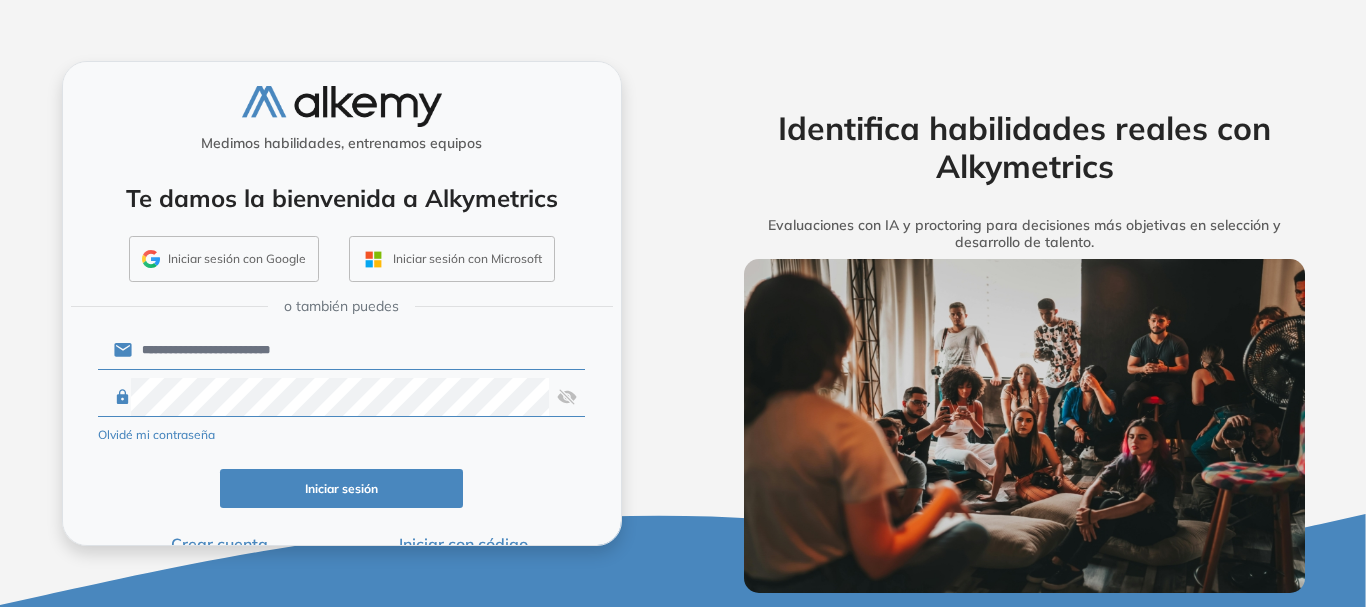click on "Iniciar sesión" 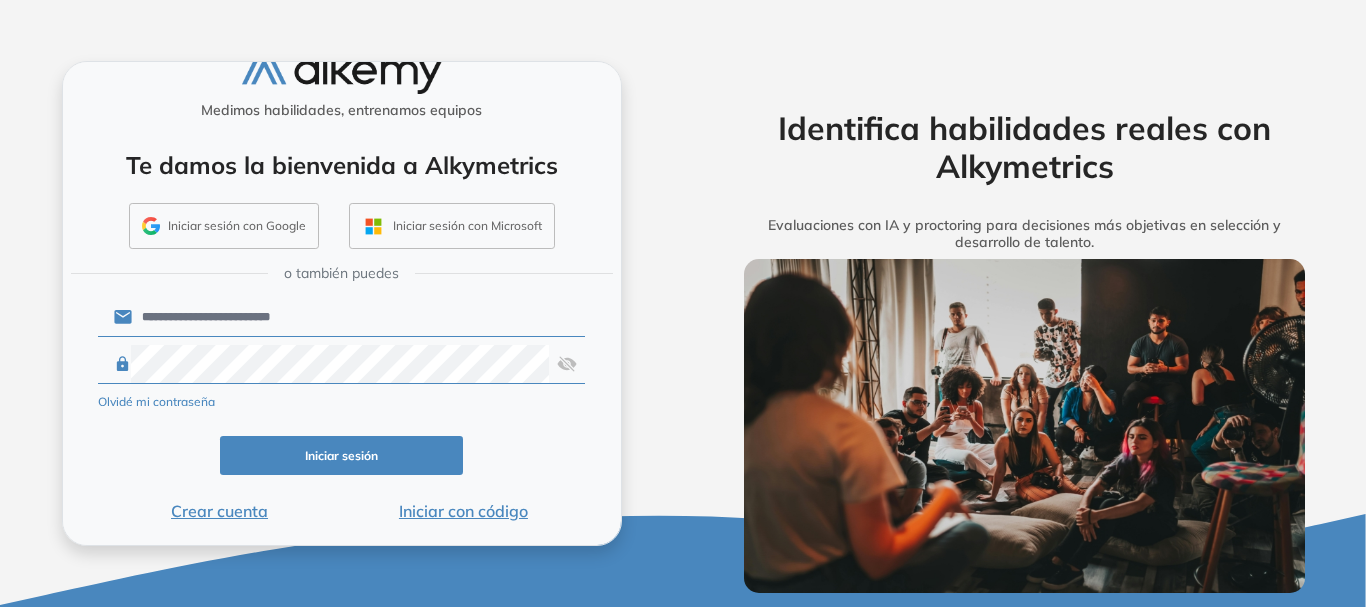 scroll, scrollTop: 35, scrollLeft: 0, axis: vertical 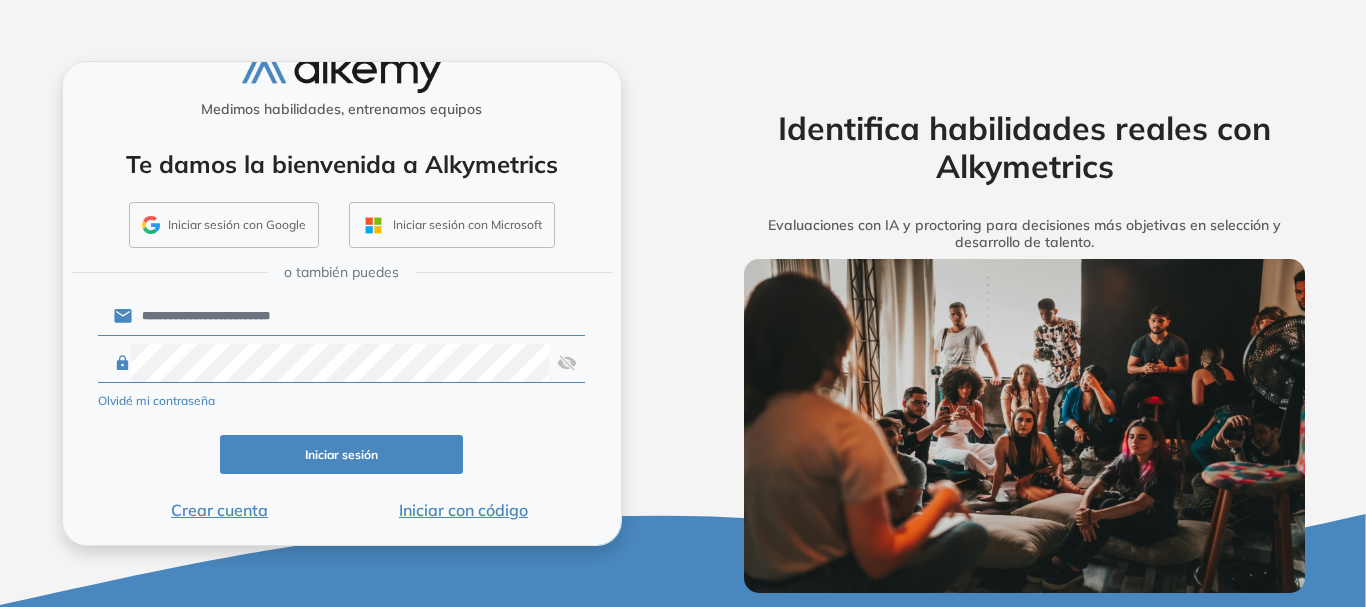 click on "**********" at bounding box center [358, 316] 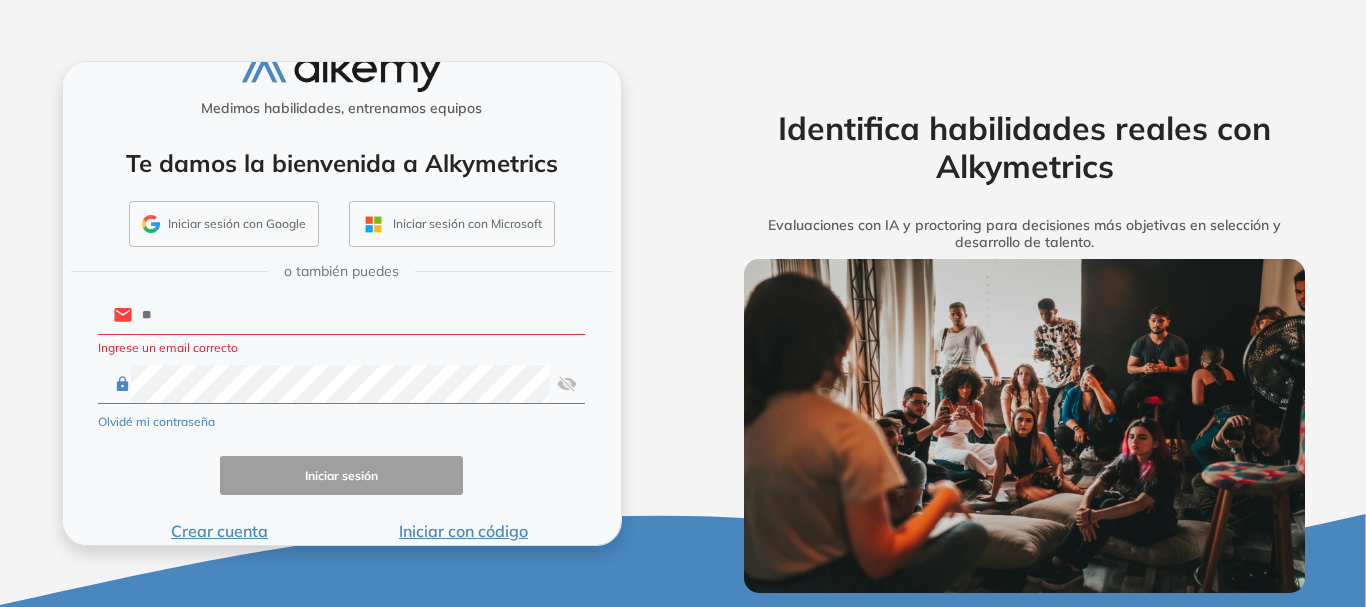 type on "*" 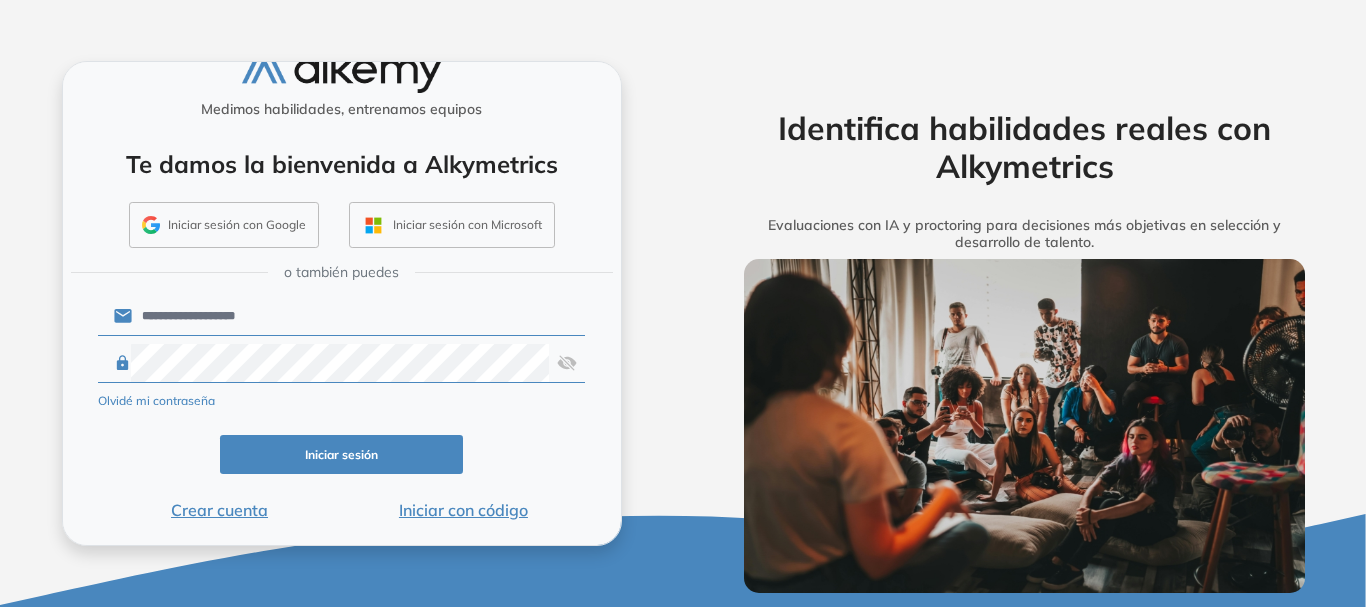 type on "**********" 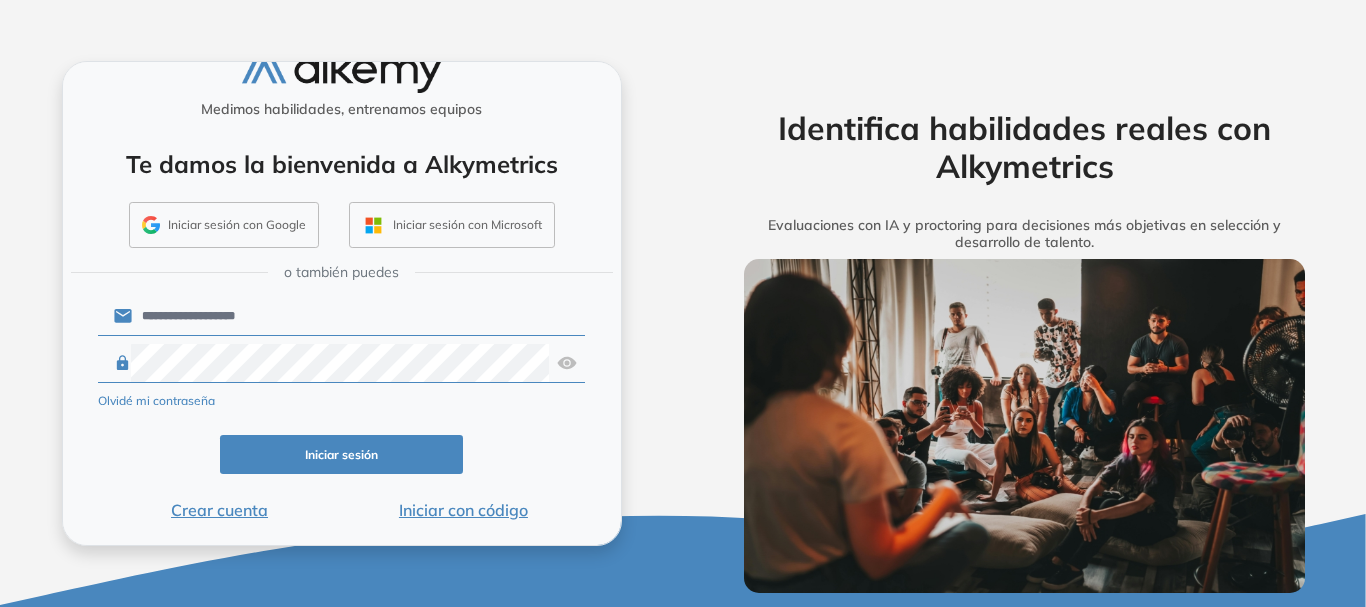 click at bounding box center [567, 363] 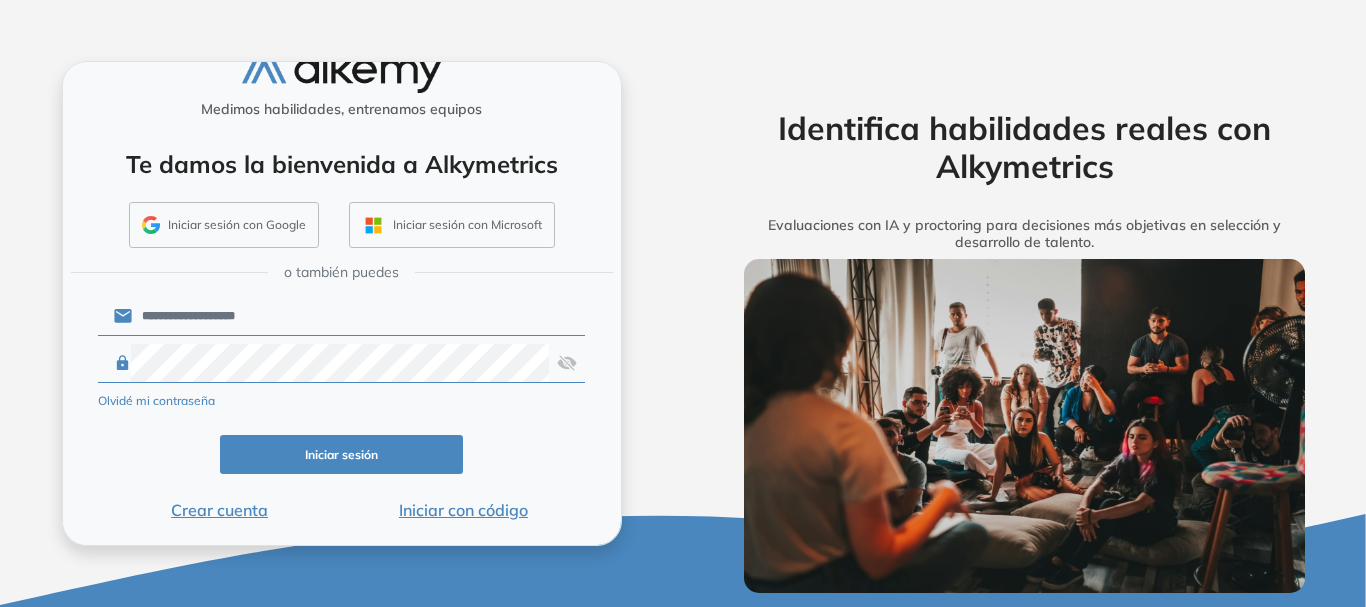 click on "Iniciar sesión" at bounding box center [342, 454] 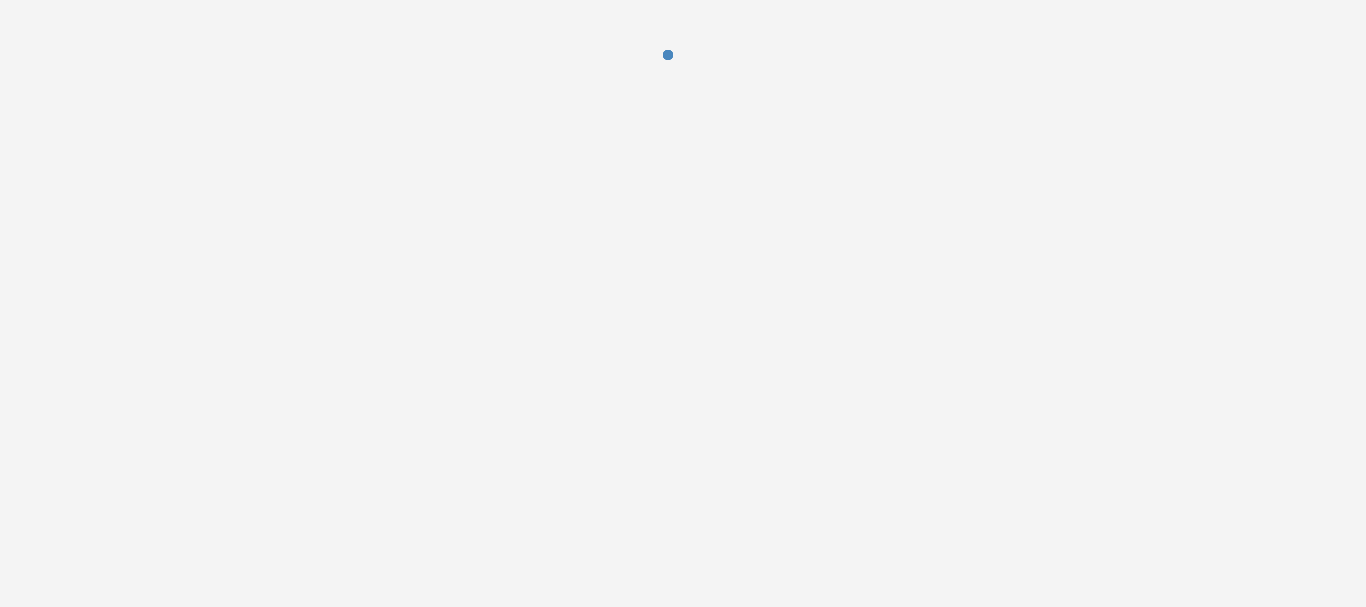 scroll, scrollTop: 0, scrollLeft: 0, axis: both 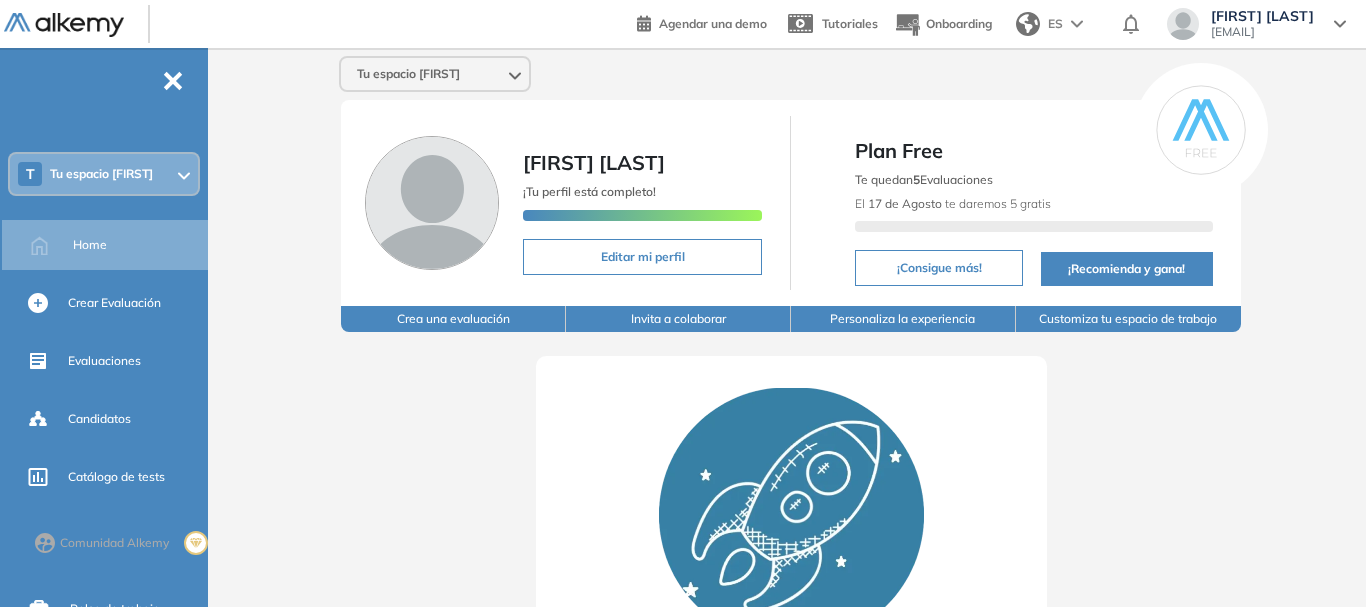 click 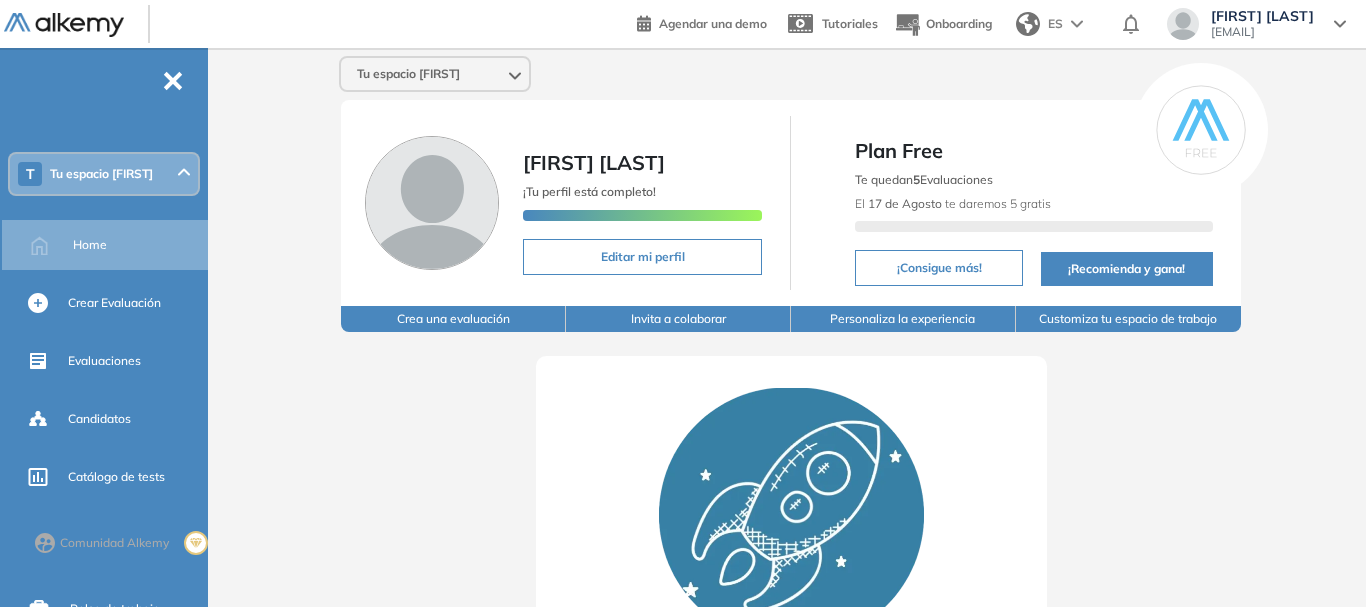 click on "Tu espacio [FIRST] [LAST] ¡Tu perfil está completo! Editar mi perfil Plan Free Te quedan 5 Evaluaciones El [DATE] te daremos 5 gratis ¡Consigue más! ¡Recomienda y gana! Crea una evaluación Invita a colaborar Personaliza la experiencia Customiza tu espacio de trabajo Comienza tu viaje Crea tu primera evaluación utilizando nuestros test recomendados y contrata sin sesgos Crear mi primer evaluación" at bounding box center [791, 458] 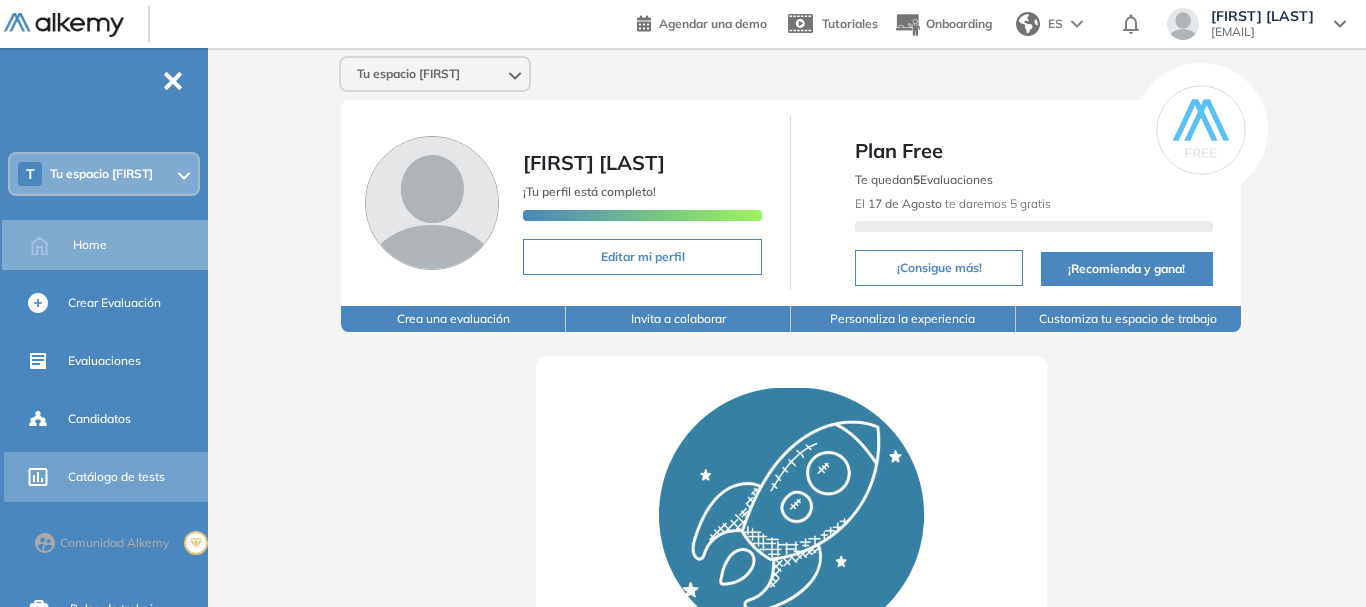 click on "Catálogo de tests" at bounding box center (116, 477) 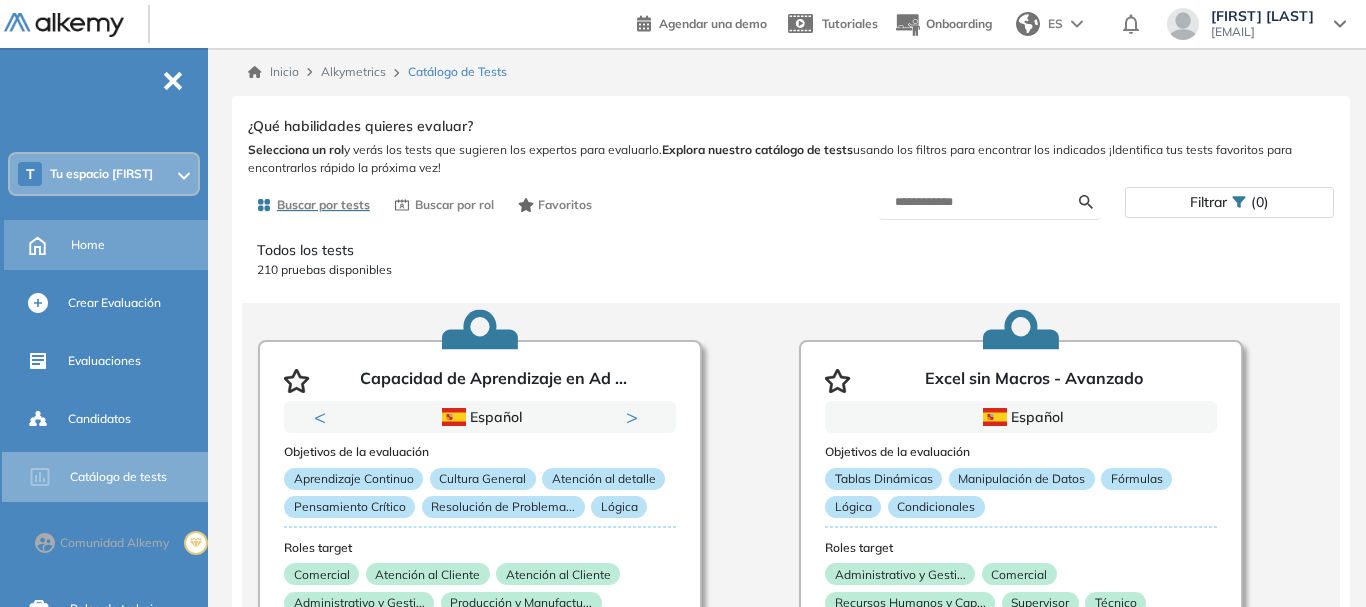 click on "Home" at bounding box center (88, 245) 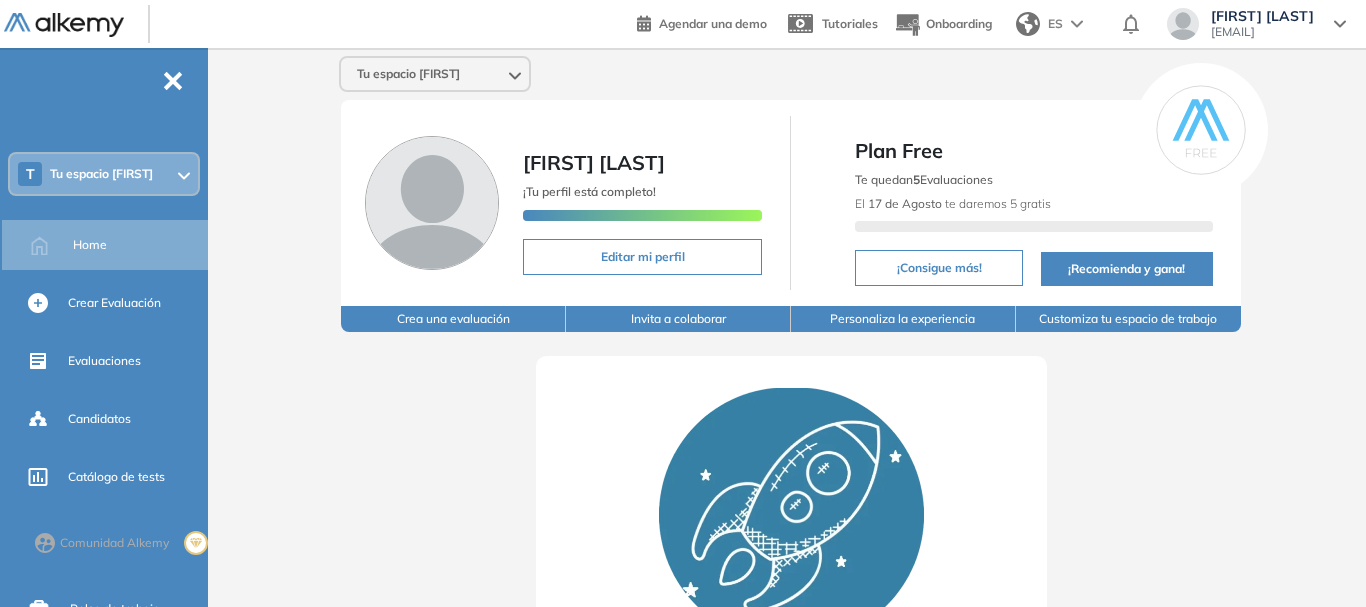 click 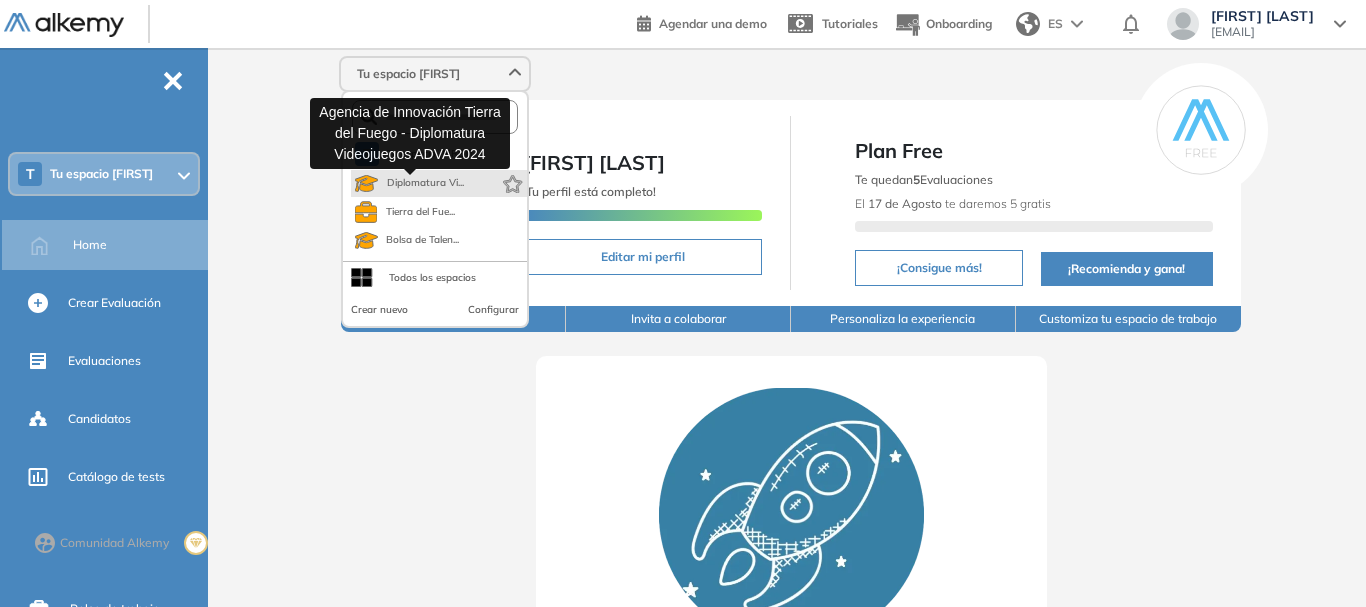 click on "Diplomatura Vi..." at bounding box center [425, 183] 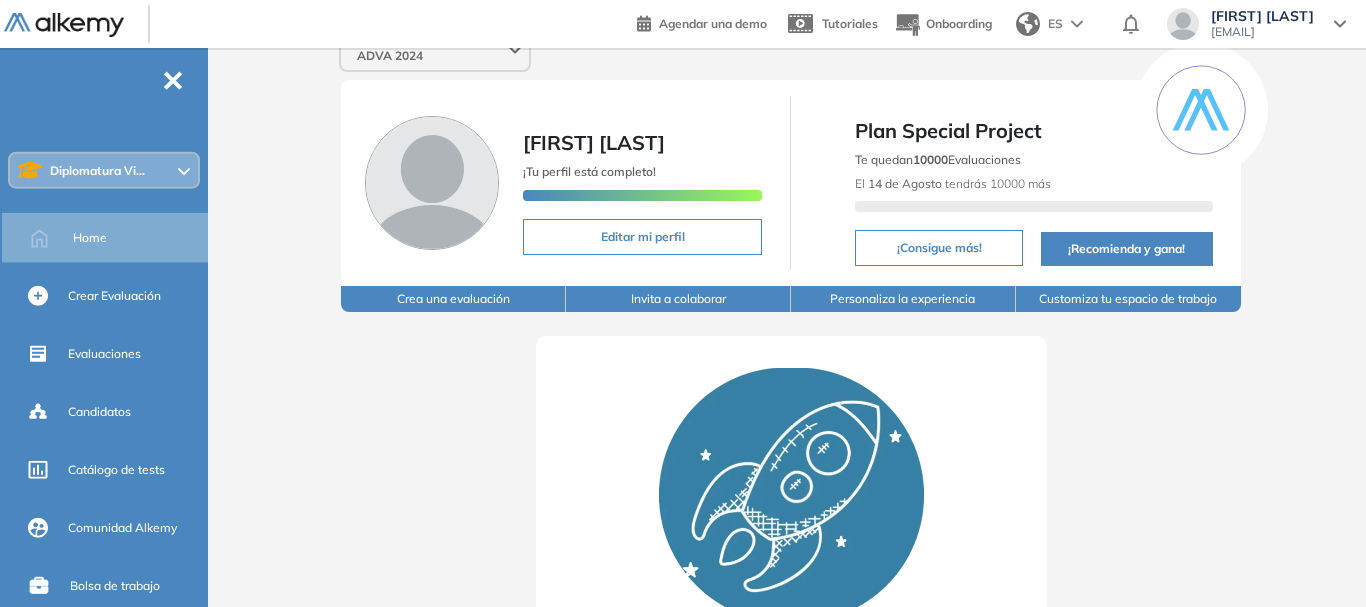 scroll, scrollTop: 0, scrollLeft: 0, axis: both 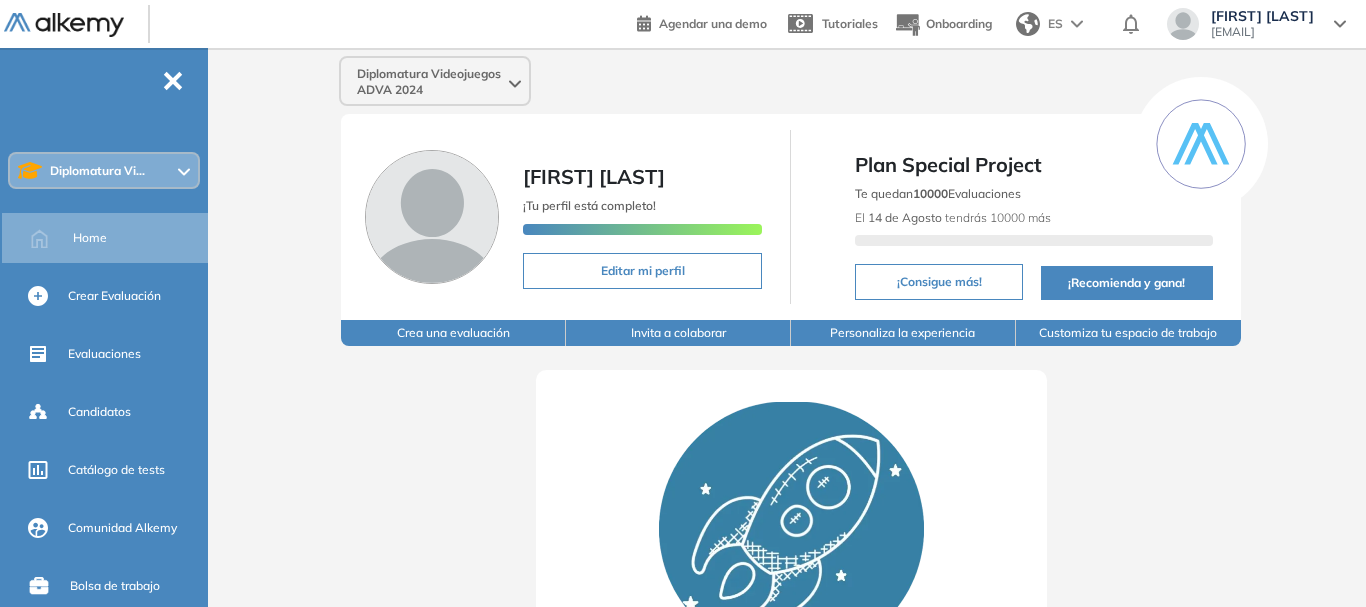 click at bounding box center (515, 82) 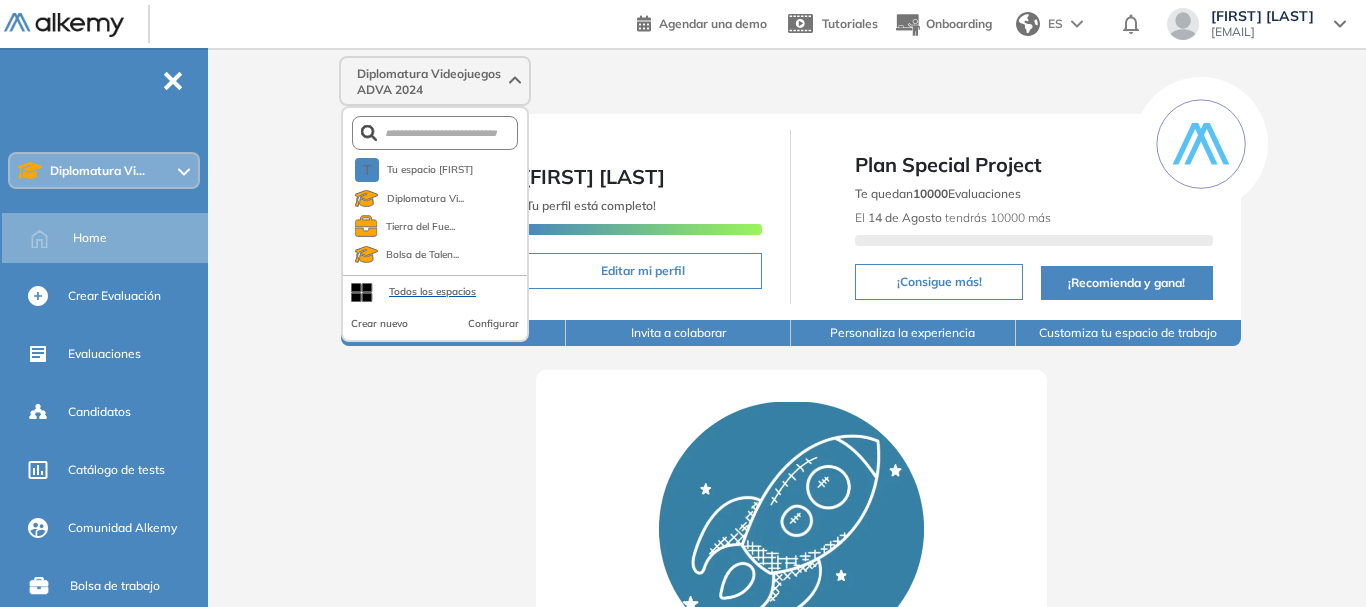 click on "Todos los espacios" at bounding box center (432, 292) 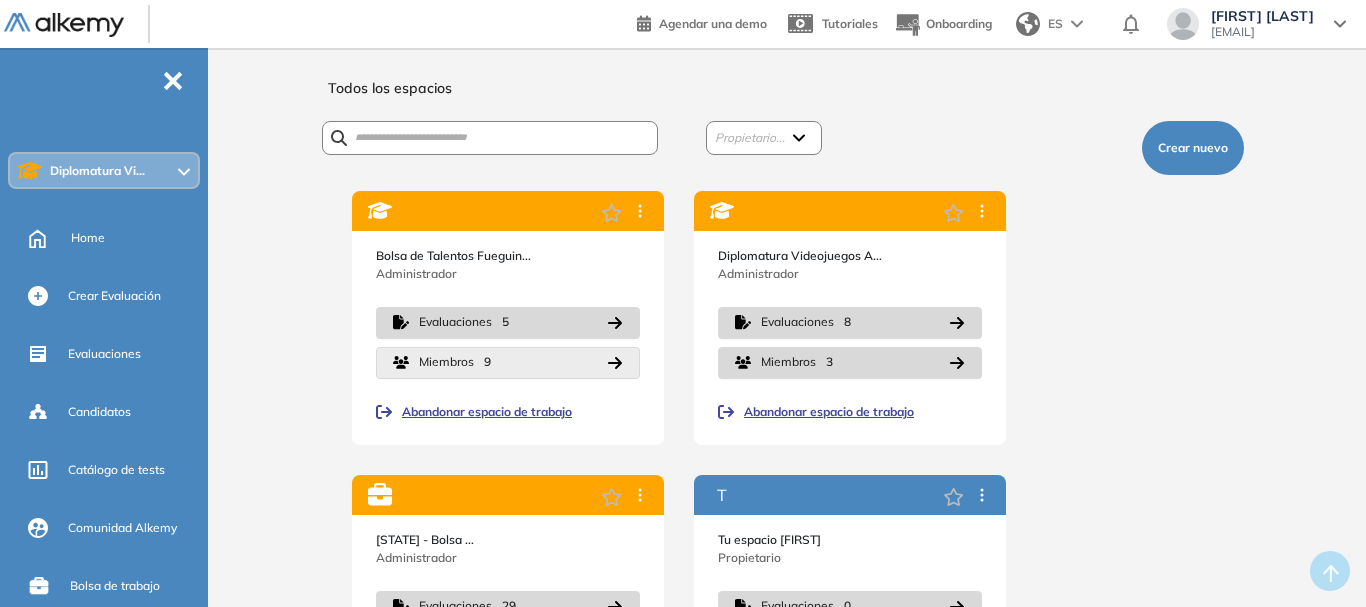 click 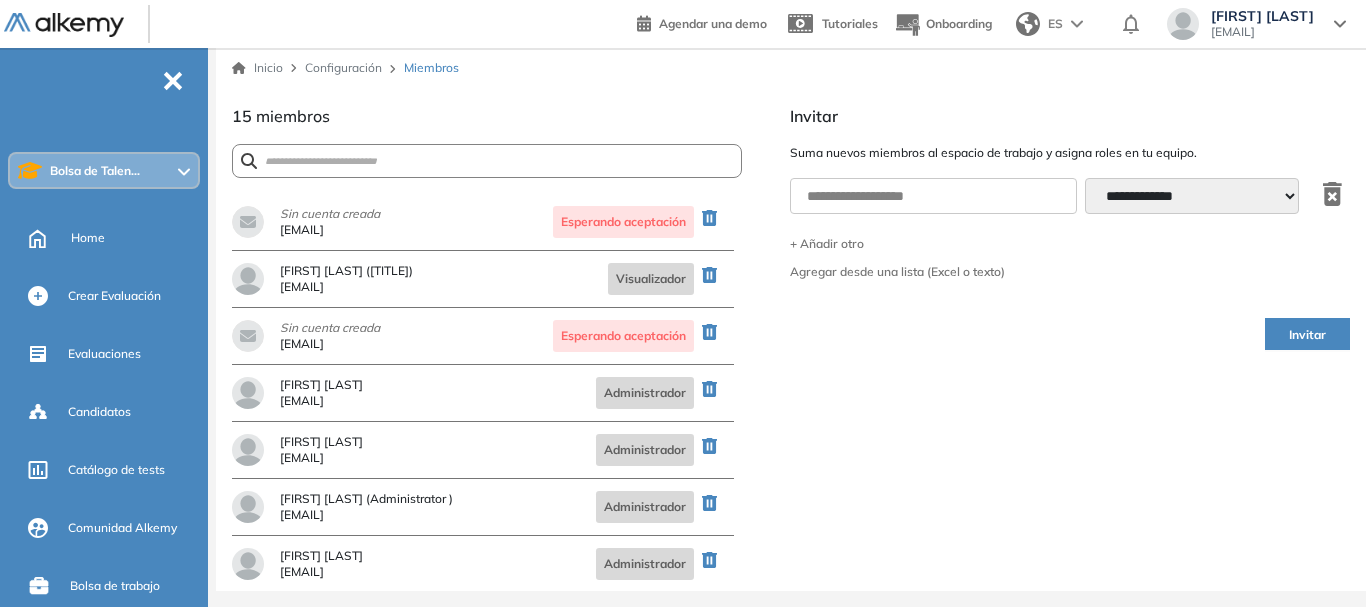 click on "**********" at bounding box center (1070, 347) 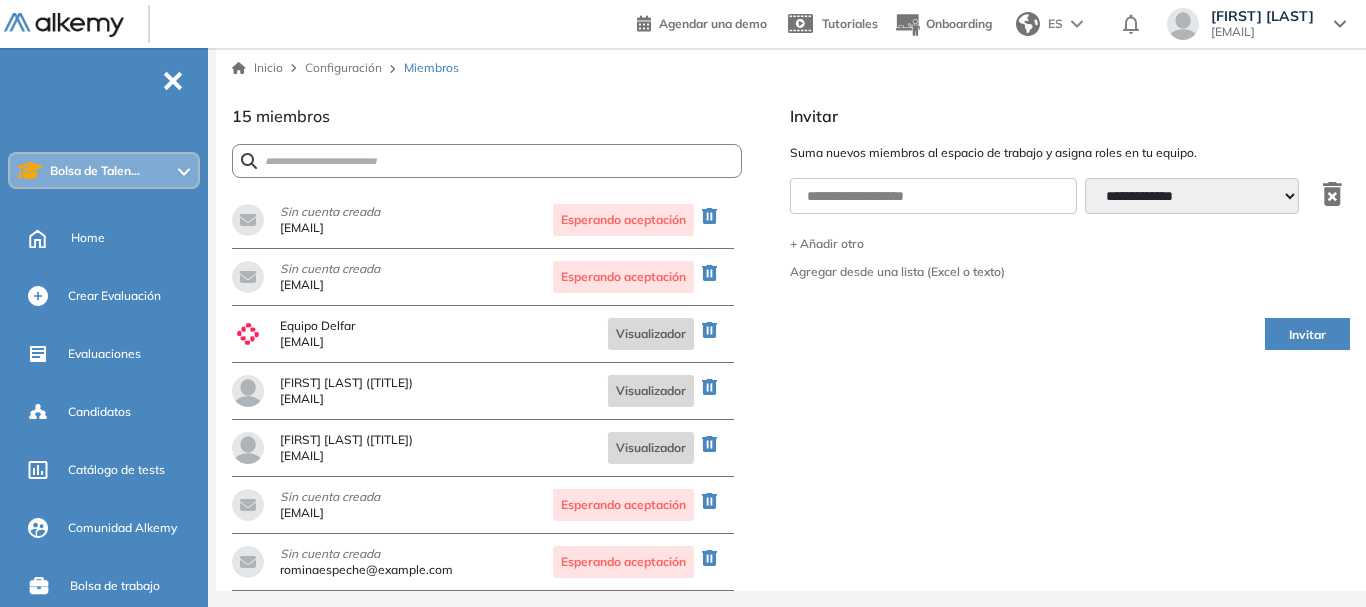 scroll, scrollTop: 482, scrollLeft: 0, axis: vertical 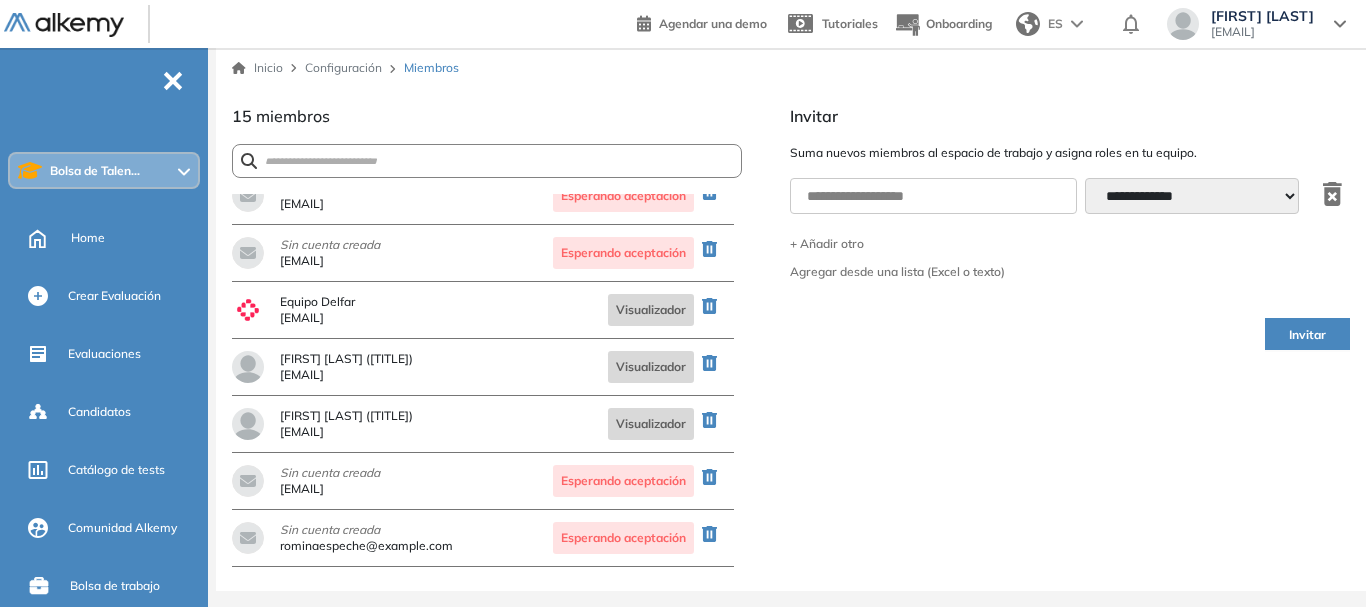 click on "-" at bounding box center (173, 79) 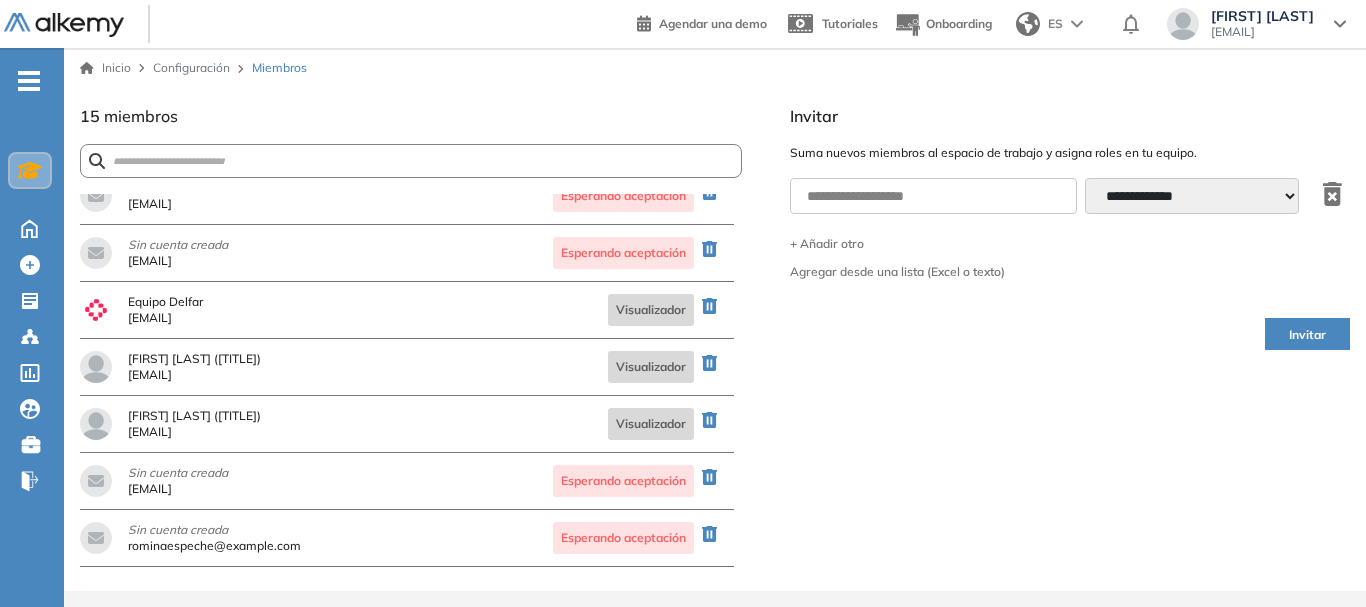 click on "Inicio" at bounding box center (105, 68) 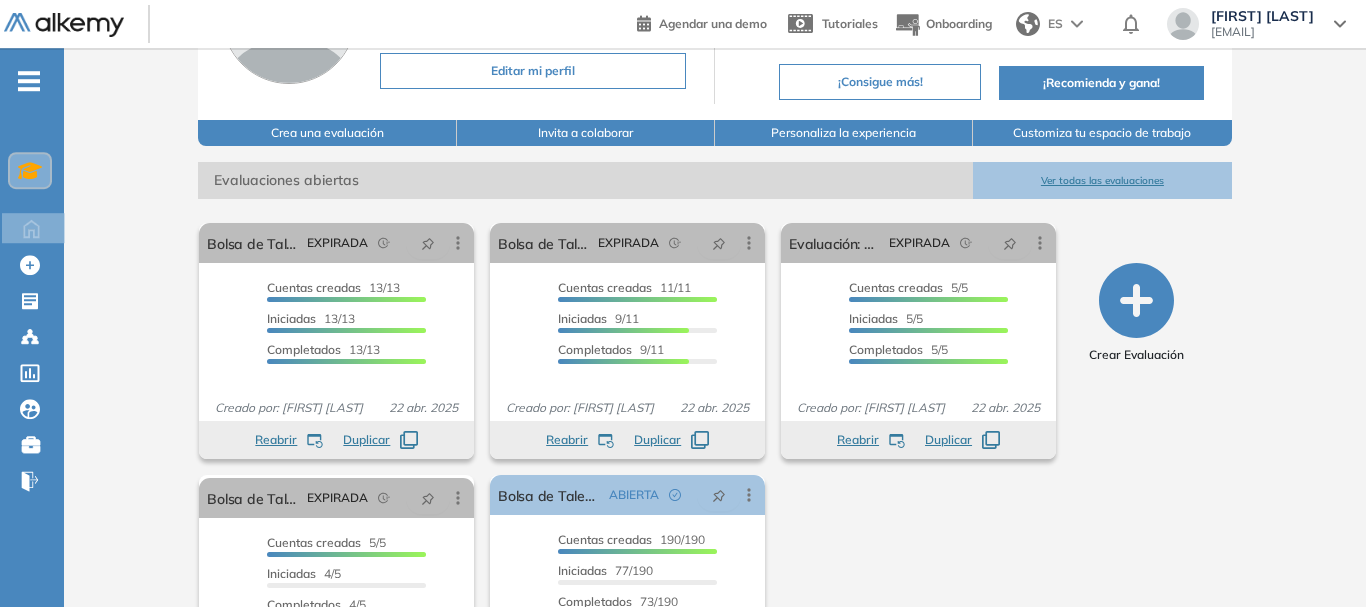 scroll, scrollTop: 203, scrollLeft: 0, axis: vertical 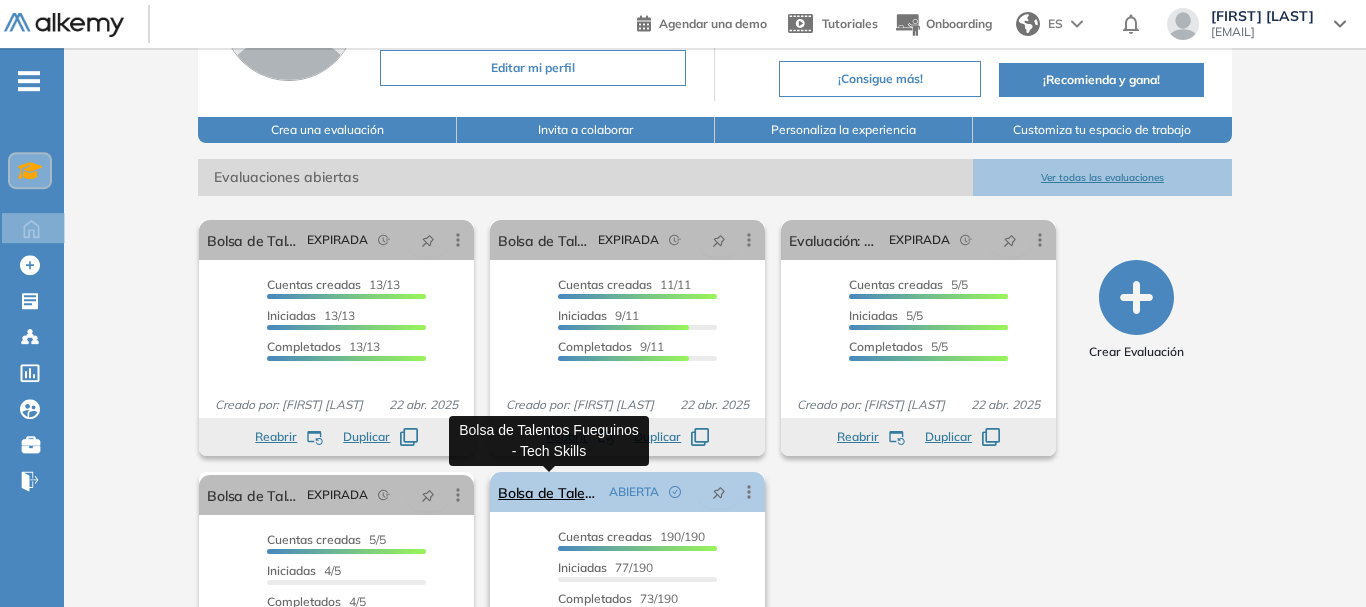 click on "Bolsa de Talentos Fueguinos - Tech Skills" at bounding box center [549, 492] 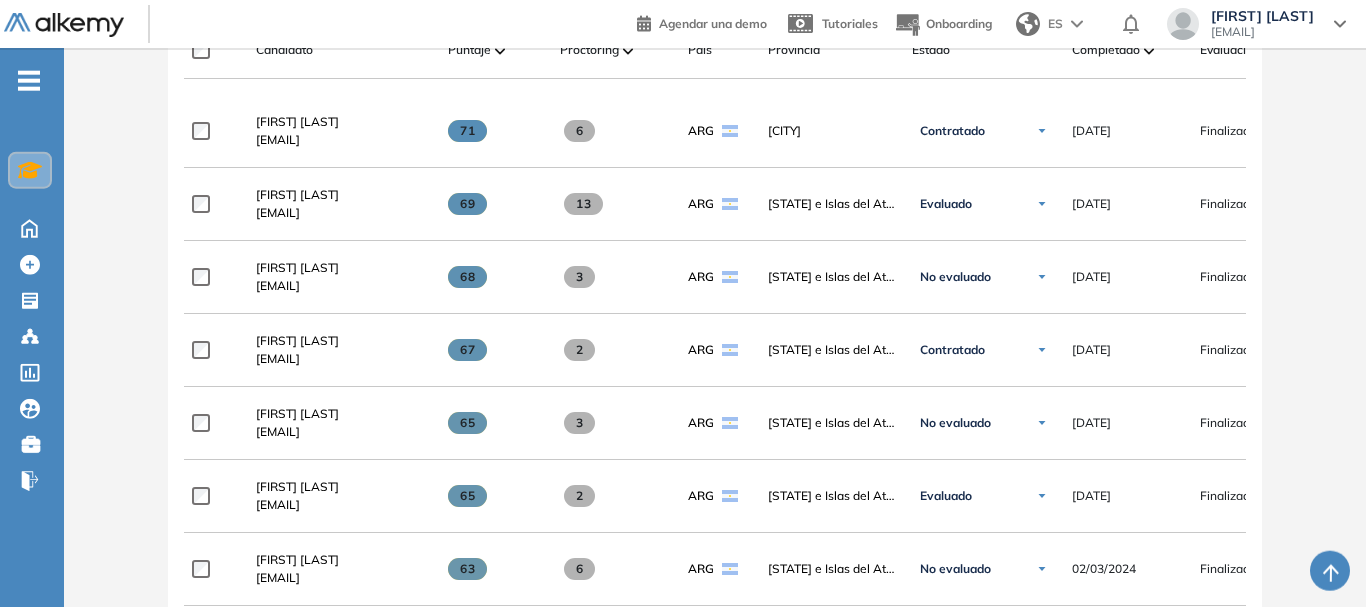 scroll, scrollTop: 561, scrollLeft: 0, axis: vertical 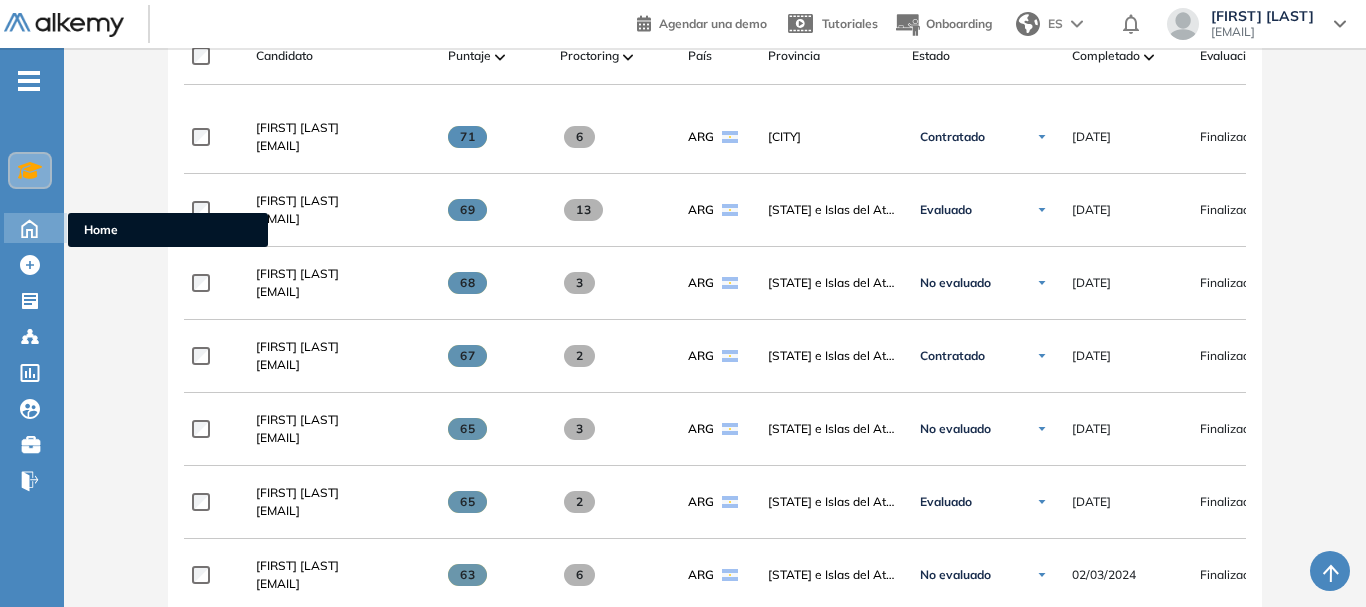 click on "Home Home" at bounding box center [35, 228] 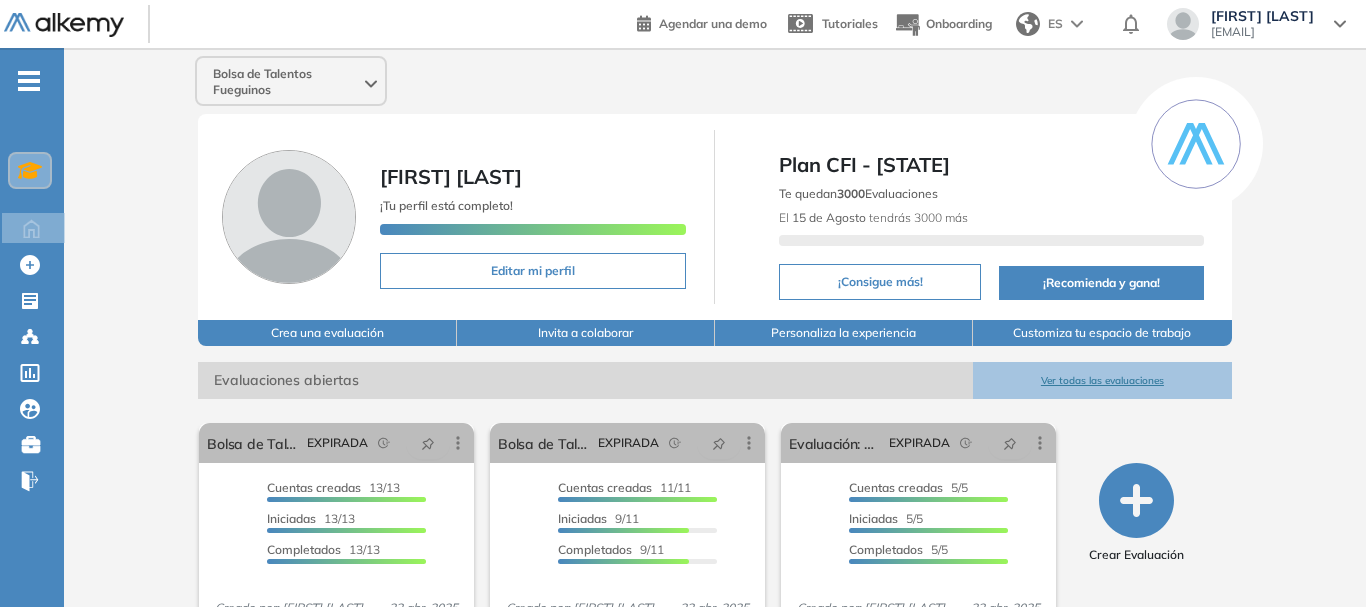 click on "Bolsa de Talentos Fueguinos [FIRST] [LAST] ¡Tu perfil está completo! Editar mi perfil Plan CFI - [STATE] Te quedan 3000 Evaluaciones El 15 de Agosto tendrás 3000 más ¡Consigue más! ¡Recomienda y gana! Crea una evaluación Invita a colaborar Personaliza la experiencia Customiza tu espacio de trabajo Evaluaciones abiertas Ver todas las evaluaciones El proctoring será activado ¡Importante!: Los usuarios que ya realizaron la evaluación no tendrán registros del proctoring Cancelar operación Activar Bolsa de Talento 2025: Python/Django EXPIRADA Editar Los siguientes tests ya no están disponibles o tienen una nueva versión Revisa en el catálogo otras opciones o su detalle. Entendido Duplicar Reabrir Eliminar Ver candidatos Ver estadísticas Desactivar Proctoring Cerrar evaluación Mover de workspace Created by potrace 1.16, written by Peter Selinger 2001-2019 Copiar ID Publico Cuentas creadas 13/13 Prefiltrados 0/13 Iniciadas 13/13 Completados 13/13 Invitaciones enviadas 13 veces" at bounding box center (715, 494) 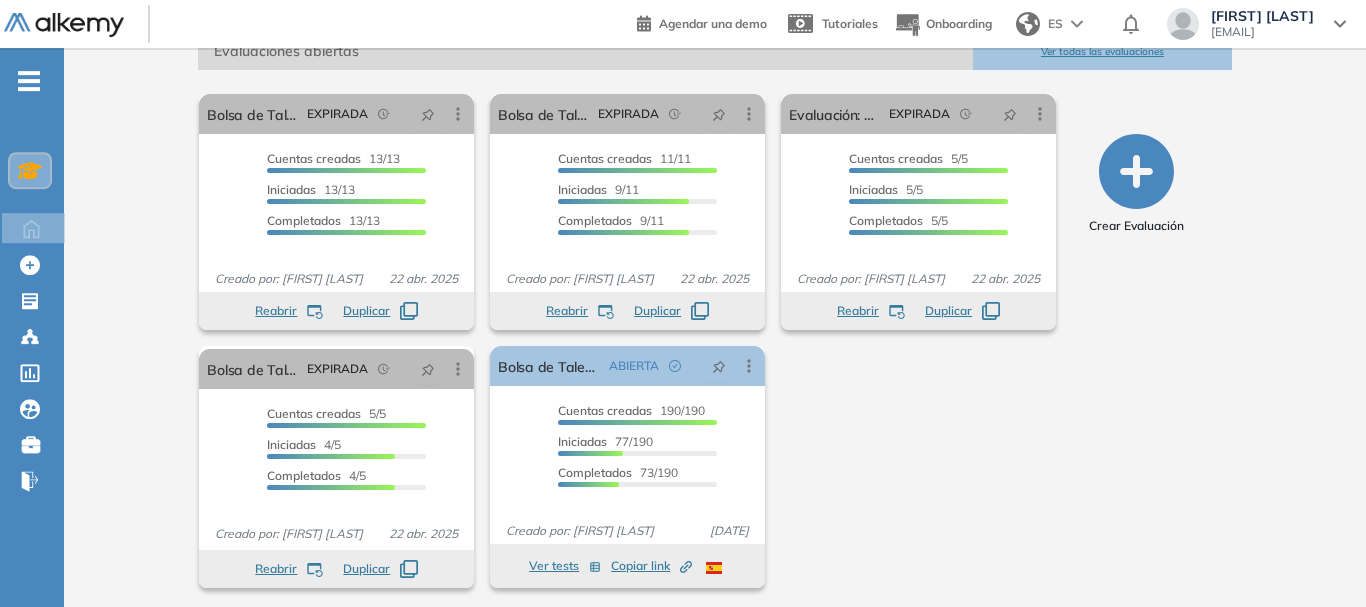 scroll, scrollTop: 334, scrollLeft: 0, axis: vertical 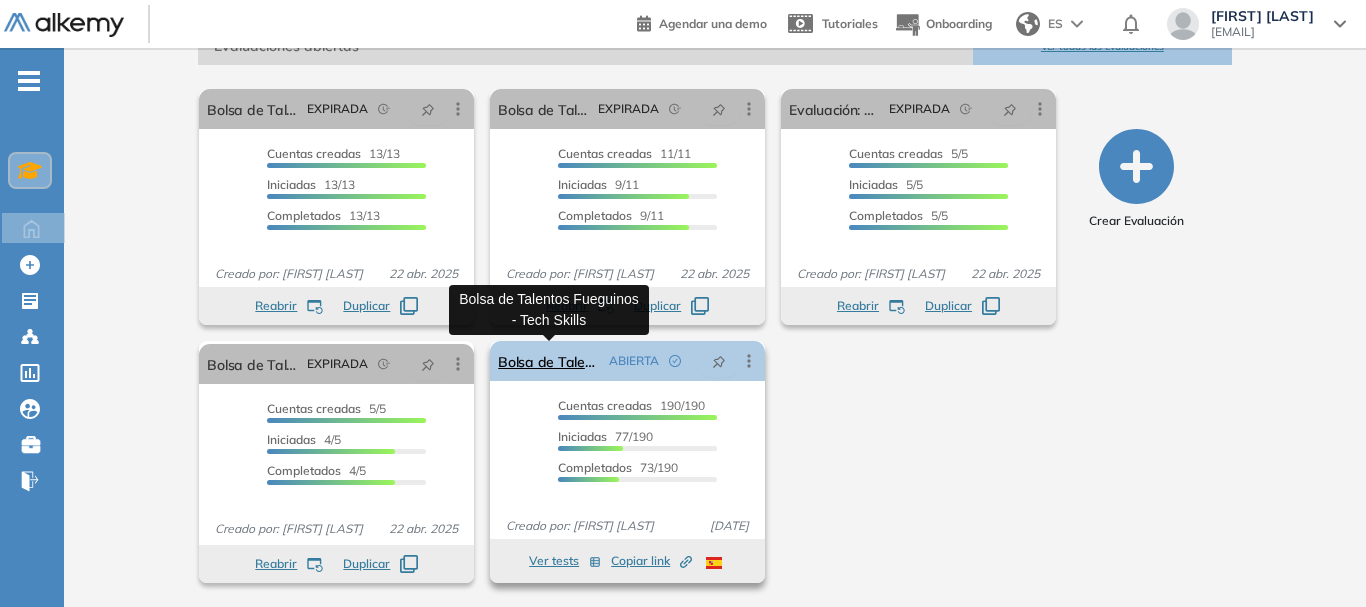 click on "Bolsa de Talentos Fueguinos - Tech Skills" at bounding box center [549, 361] 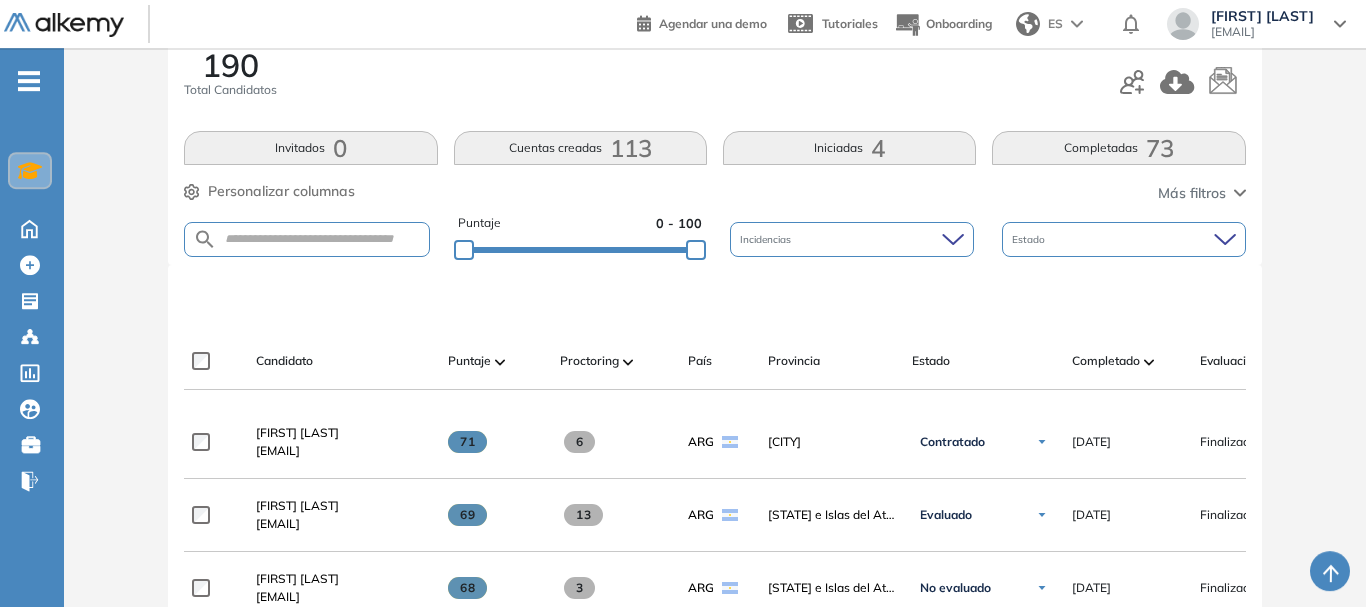 scroll, scrollTop: 306, scrollLeft: 0, axis: vertical 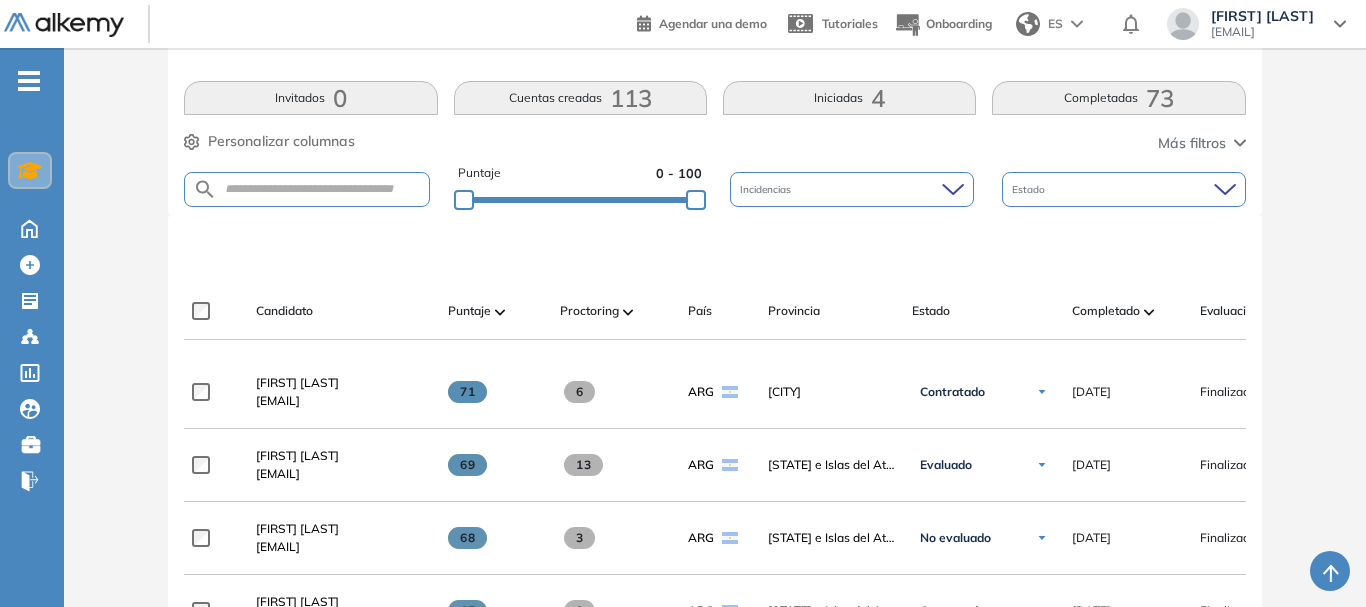 click at bounding box center [30, 170] 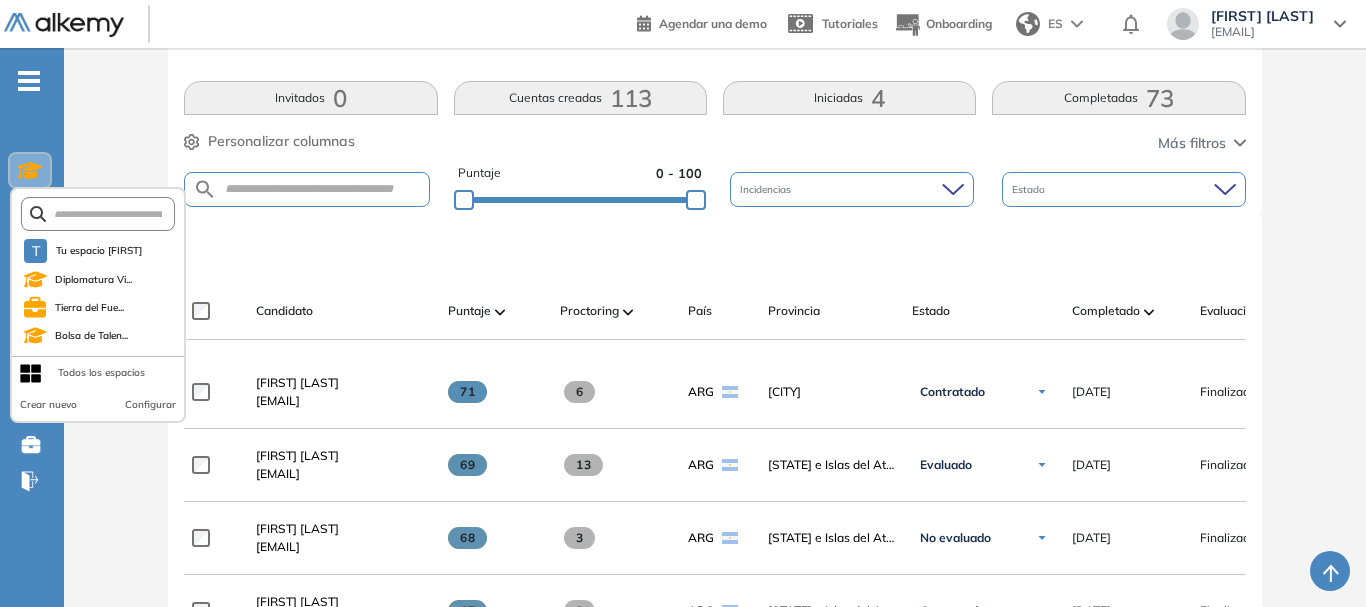 click on "Todos los espacios" at bounding box center (101, 373) 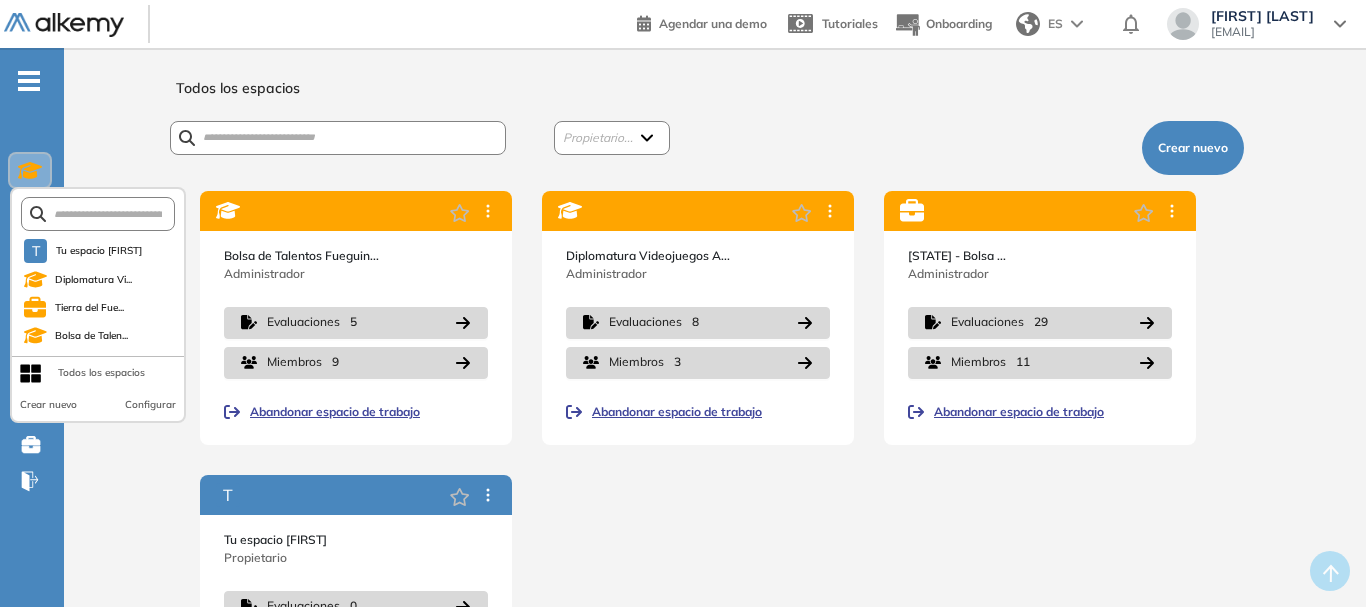 click on "Todos los espacios Propietario...  Juan Manuel Ferreyra Maspero (Yo) Abel Cortez  Raul  Ponce Crear nuevo Bolsa de Talentos Fueguin... Administrador Evaluaciones 5 Miembros 9 Abandonar espacio de trabajo Diplomatura Videojuegos A... Administrador Evaluaciones 8 Miembros 3 Abandonar espacio de trabajo Tierra del Fuego - Bolsa ... Administrador Evaluaciones 29 Miembros 11 Abandonar espacio de trabajo T Tu espacio Abel Propietario Evaluaciones 0 Miembros 0 Transferir propiedad" at bounding box center [715, 424] 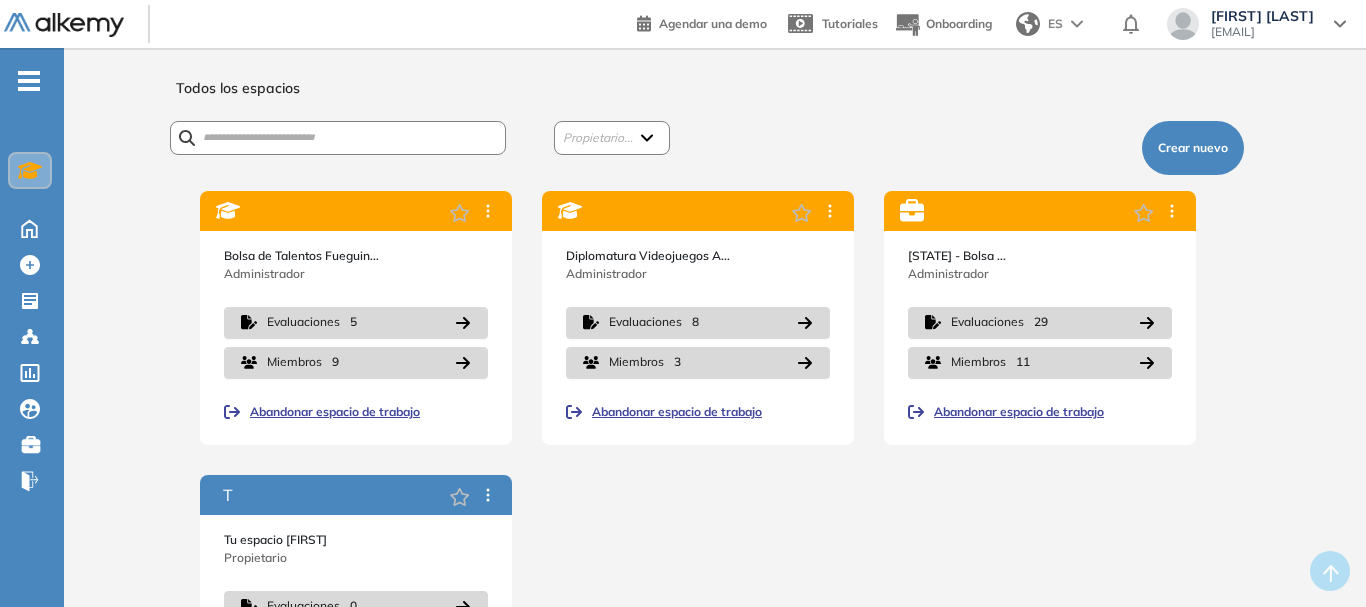 click on "Bolsa de Talentos Fueguin... Administrador Evaluaciones 5 Miembros 9 Abandonar espacio de trabajo Diplomatura Videojuegos A... Administrador Evaluaciones 8 Miembros 3 Abandonar espacio de trabajo Tierra del Fuego - Bolsa ... Administrador Evaluaciones 29 Miembros 11 Abandonar espacio de trabajo T Tu espacio Abel Propietario Evaluaciones 0 Miembros 0 Transferir propiedad" at bounding box center [715, 460] 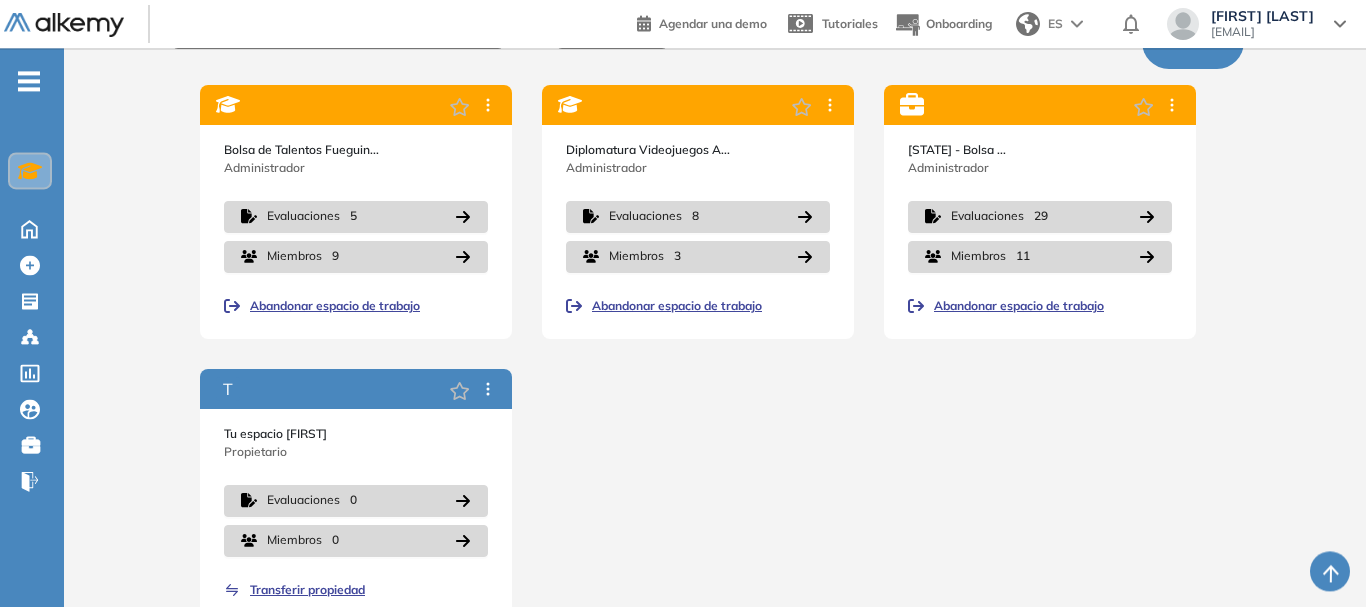 scroll, scrollTop: 146, scrollLeft: 0, axis: vertical 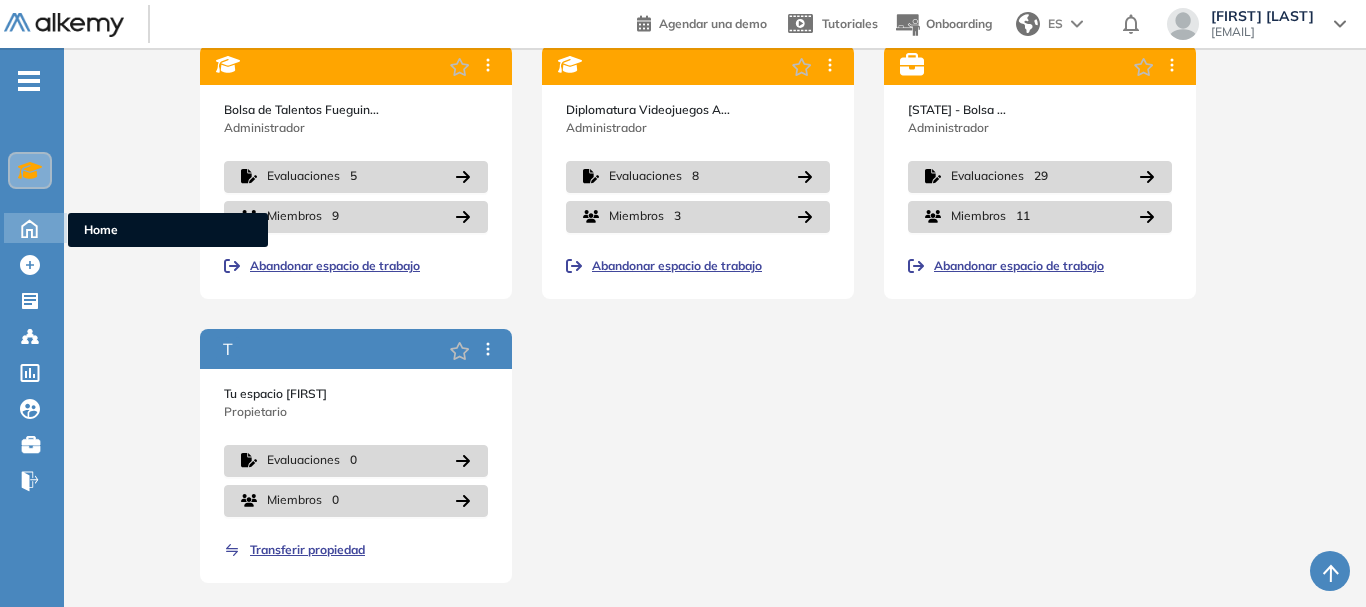 click 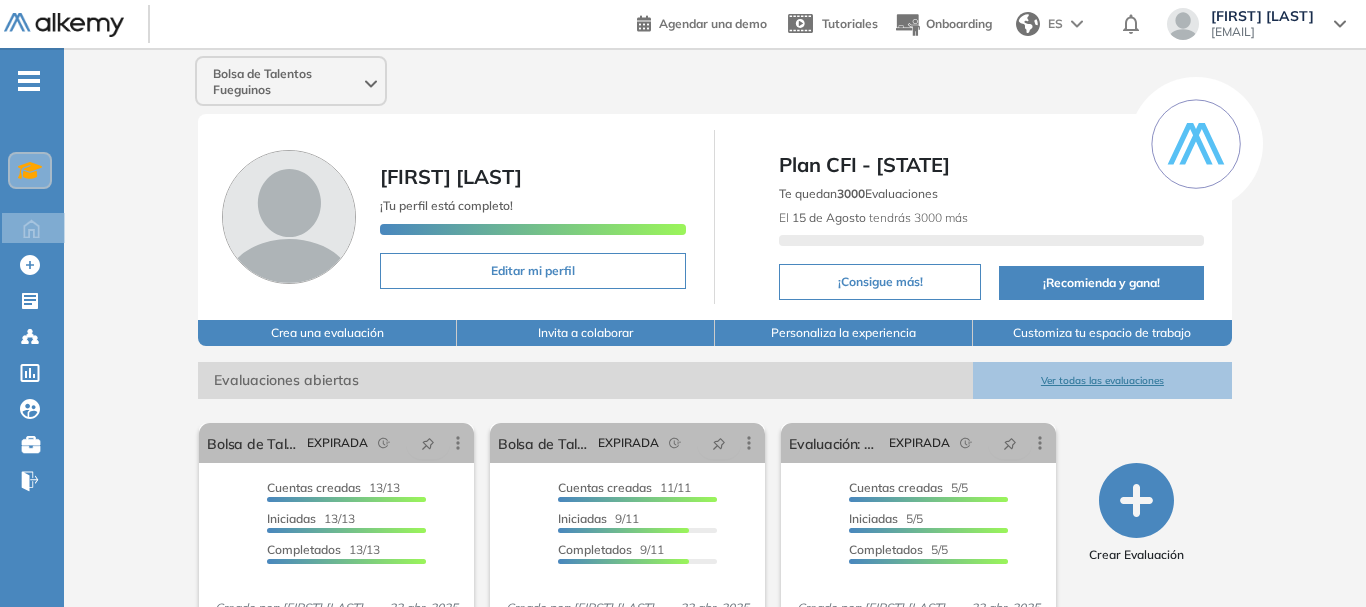 click on "Bolsa de Talentos Fueguinos Abel Cortez ¡Tu perfil está completo! Editar mi perfil Plan CFI - Tierra del Fuego Te quedan  3000  Evaluaciones El   15   de   Agosto   tendrás 3000 más ¡Consigue más! ¡Recomienda y gana! Crea una evaluación Invita a colaborar Personaliza la experiencia Customiza tu espacio de trabajo Evaluaciones abiertas Ver todas las evaluaciones El proctoring será activado ¡Importante!: Los usuarios que ya realizaron la evaluación no tendrán registros del proctoring Cancelar operación Activar Bolsa de Talento 2025: Python/Django  EXPIRADA Editar Los siguientes tests ya no están disponibles o tienen una nueva versión Revisa en el catálogo otras opciones o su detalle. Entendido Duplicar Reabrir Eliminar Ver candidatos Ver estadísticas Desactivar Proctoring Cerrar evaluación Mover de workspace Created by potrace 1.16, written by Peter Selinger 2001-2019 Copiar ID Publico Cuentas creadas 13/13 Prefiltrados 0/13 Iniciadas 13/13 Completados 13/13 Invitaciones enviadas 13 veces" at bounding box center [715, 494] 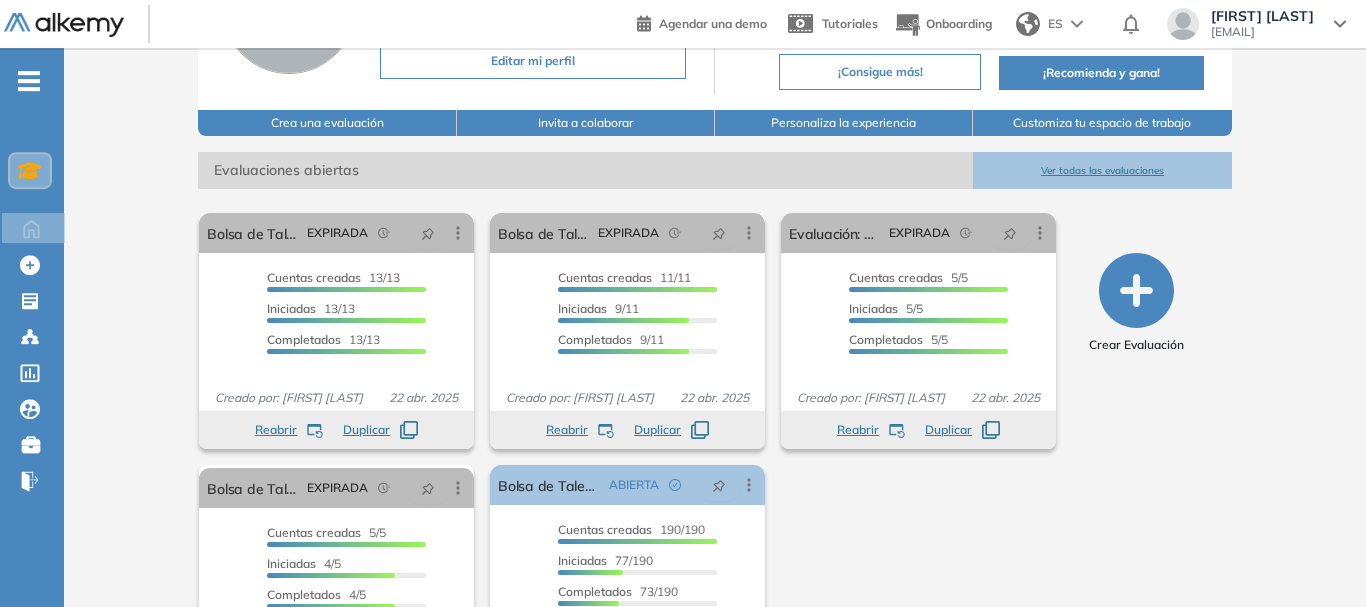 scroll, scrollTop: 255, scrollLeft: 0, axis: vertical 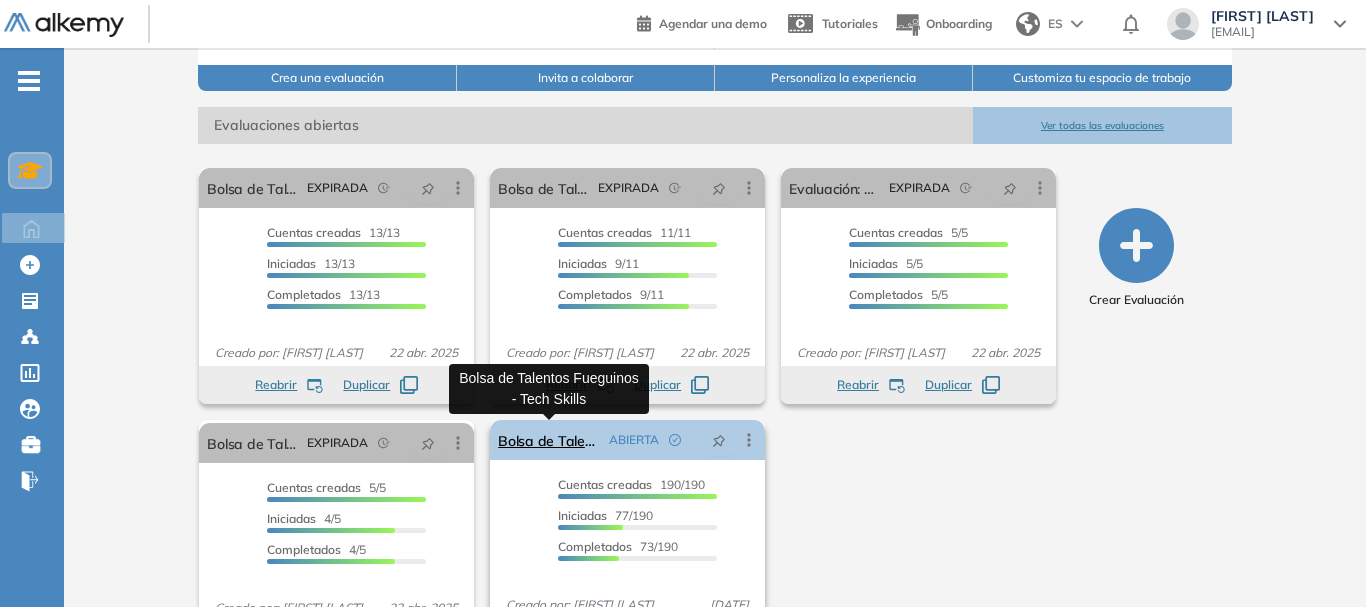 click on "Bolsa de Talentos Fueguinos - Tech Skills" at bounding box center [549, 440] 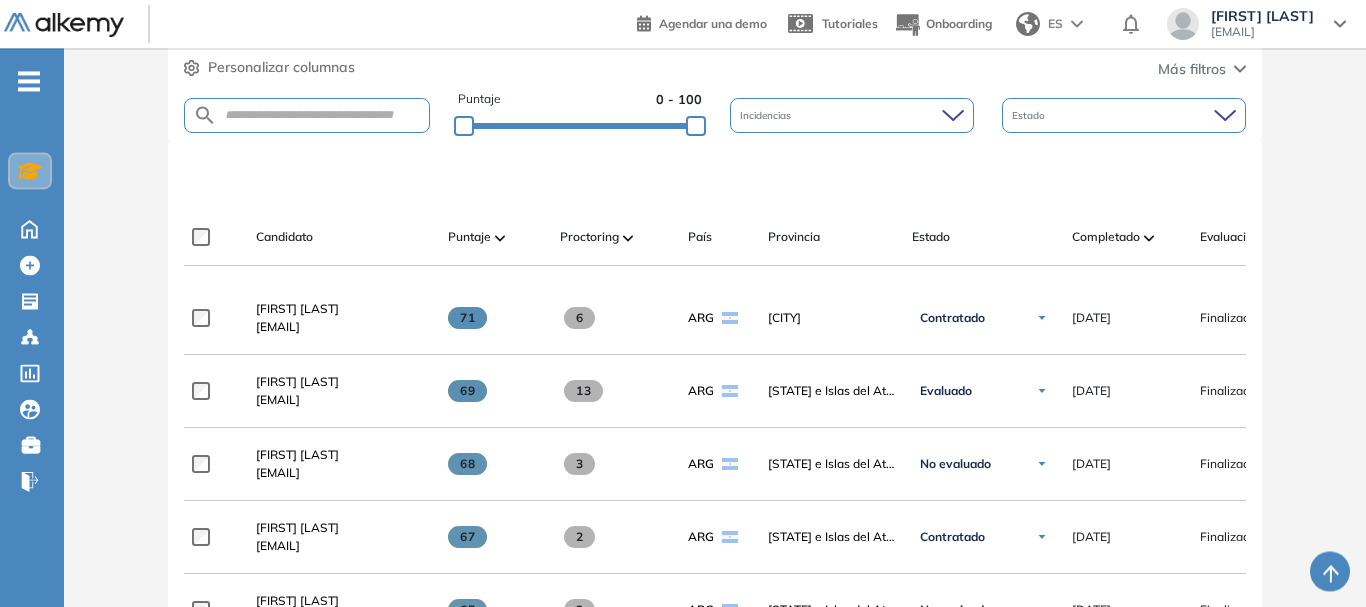 scroll, scrollTop: 357, scrollLeft: 0, axis: vertical 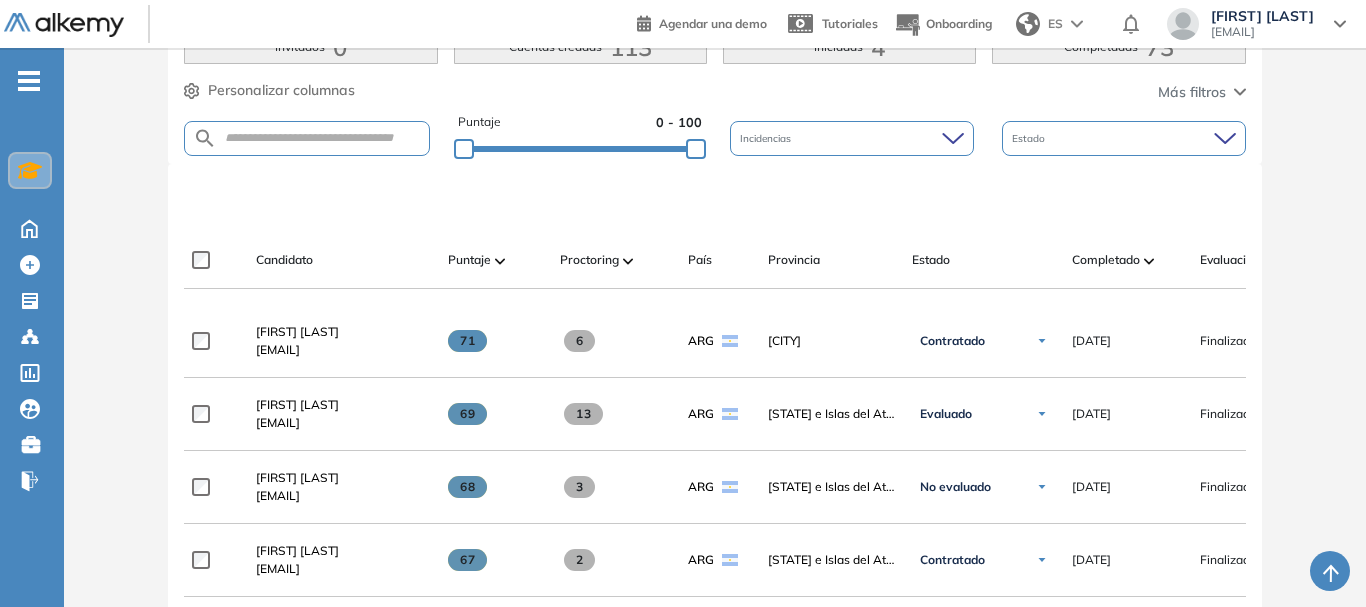 click 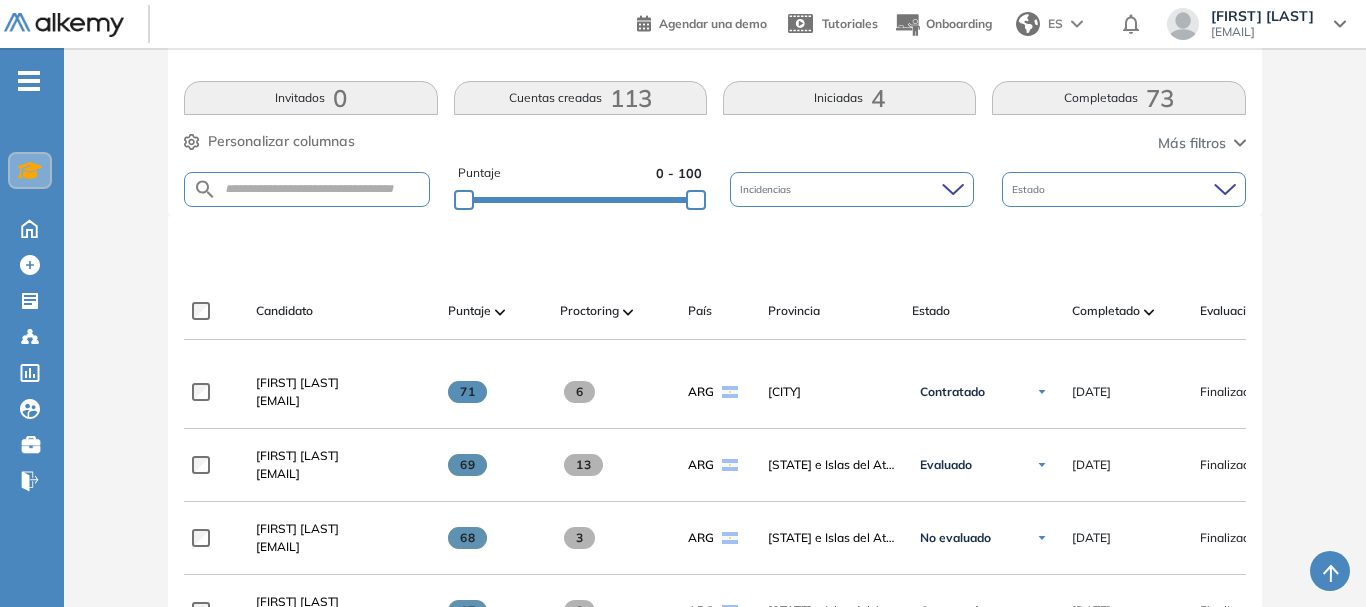 scroll, scrollTop: 204, scrollLeft: 0, axis: vertical 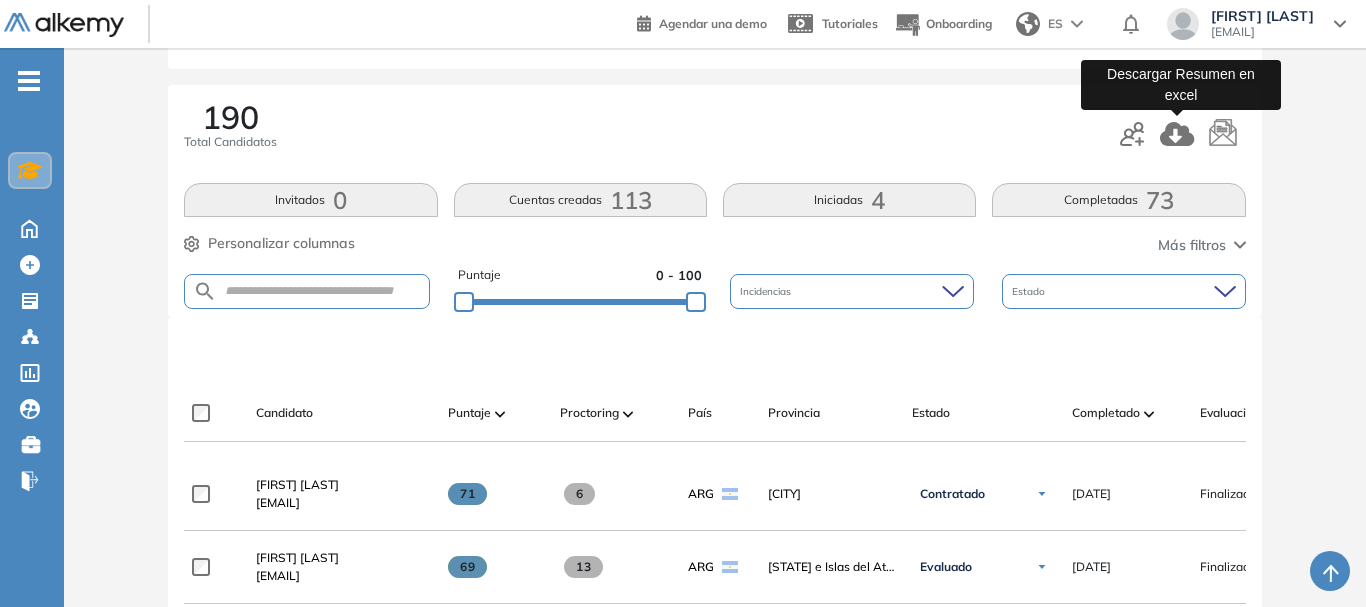click 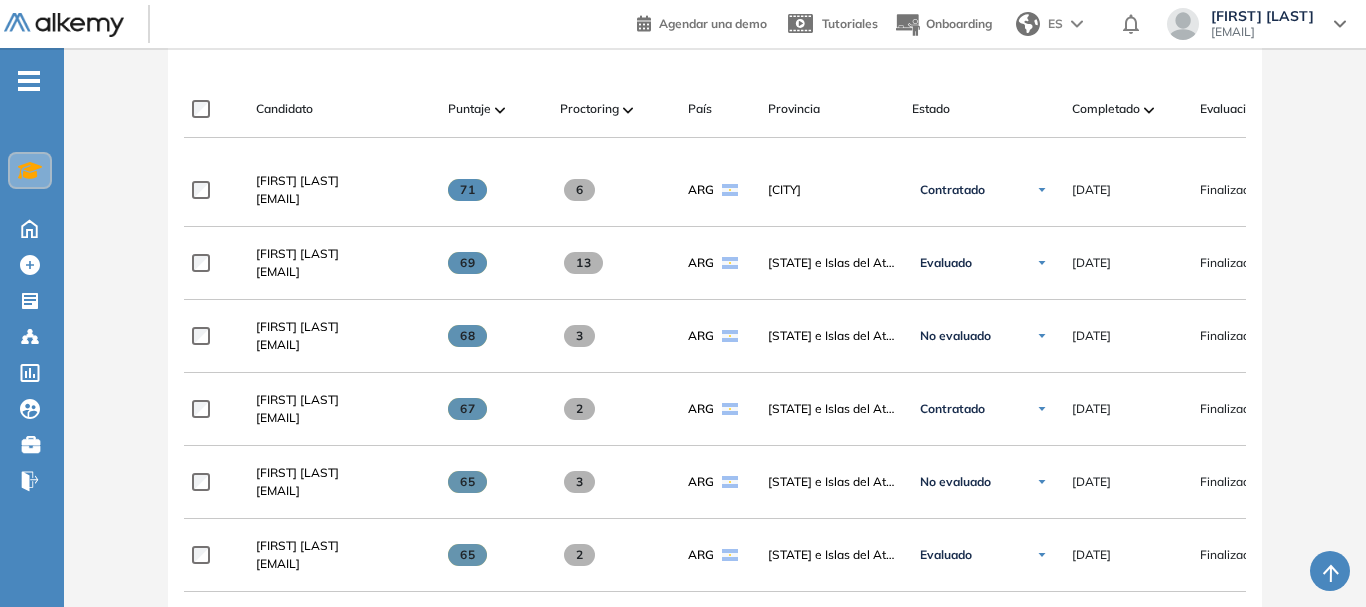 scroll, scrollTop: 512, scrollLeft: 0, axis: vertical 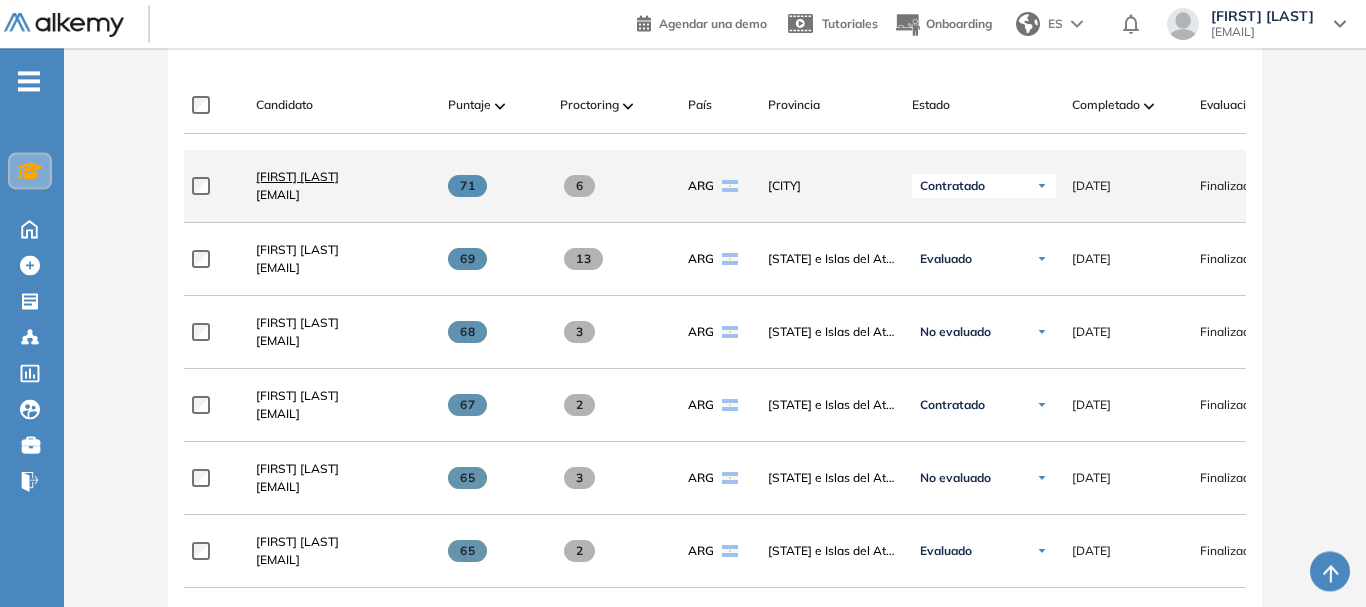 click on "Mateo Baltar" at bounding box center [297, 176] 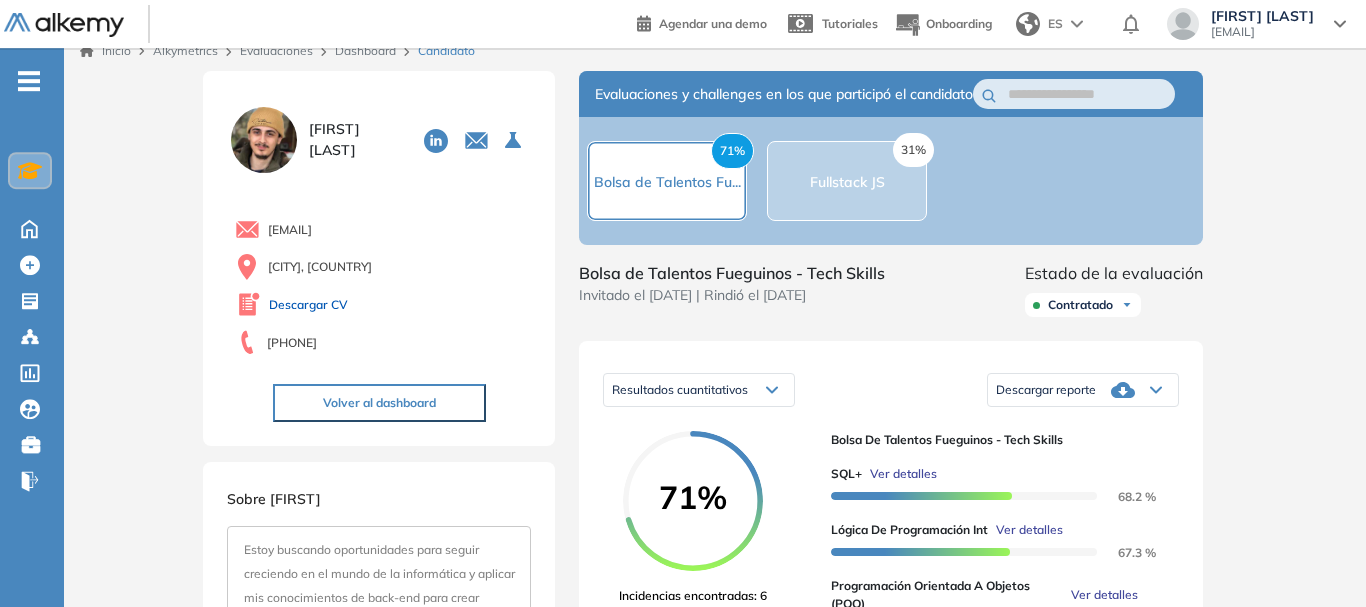 scroll, scrollTop: 0, scrollLeft: 0, axis: both 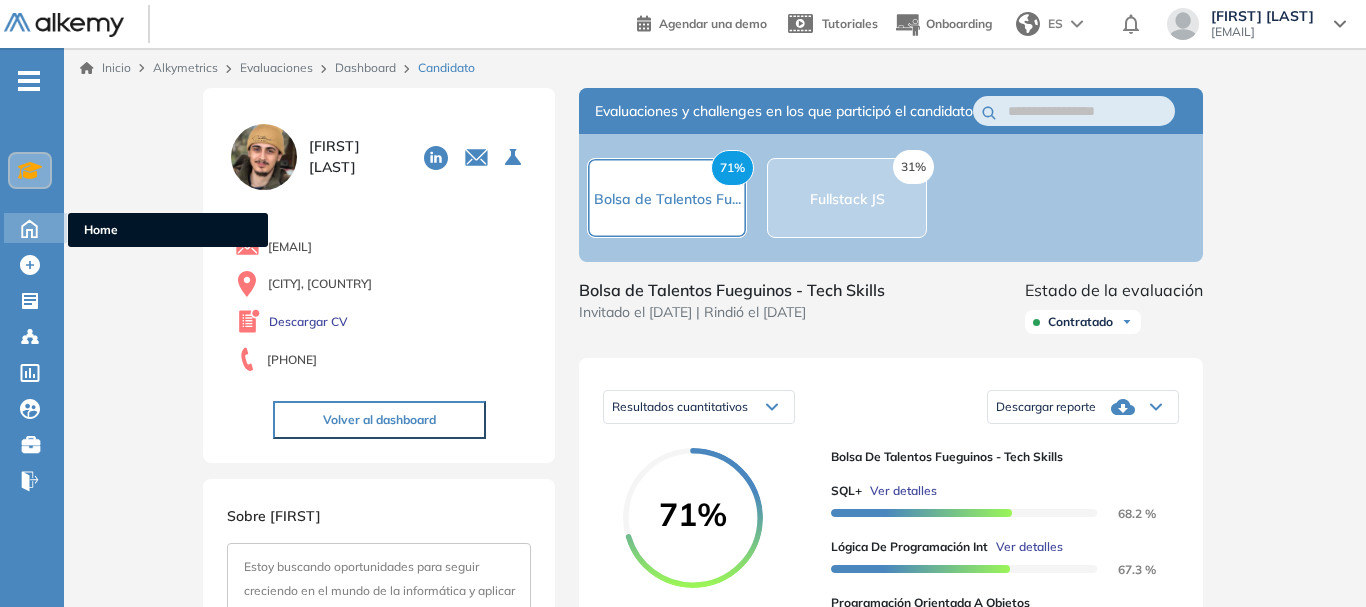 click 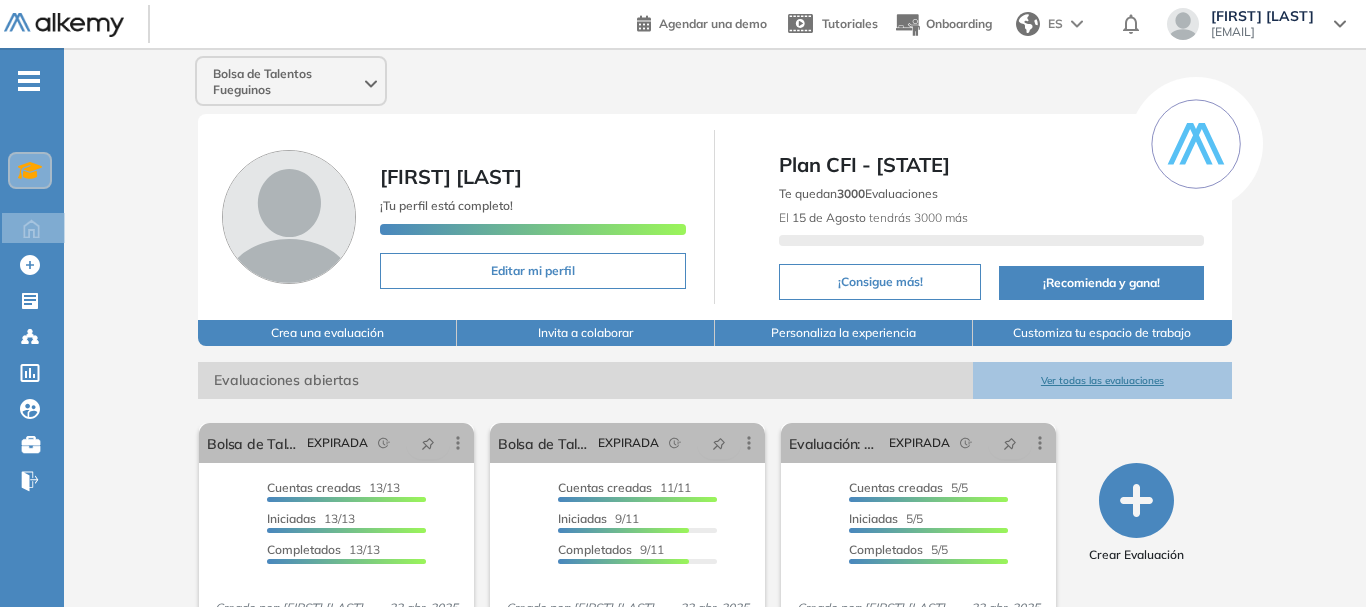 click on "Bolsa de Talentos Fueguinos Abel Cortez ¡Tu perfil está completo! Editar mi perfil Plan CFI - Tierra del Fuego Te quedan  3000  Evaluaciones El   15   de   Agosto   tendrás 3000 más ¡Consigue más! ¡Recomienda y gana! Crea una evaluación Invita a colaborar Personaliza la experiencia Customiza tu espacio de trabajo Evaluaciones abiertas Ver todas las evaluaciones El proctoring será activado ¡Importante!: Los usuarios que ya realizaron la evaluación no tendrán registros del proctoring Cancelar operación Activar Bolsa de Talento 2025: Python/Django  EXPIRADA Editar Los siguientes tests ya no están disponibles o tienen una nueva versión Revisa en el catálogo otras opciones o su detalle. Entendido Duplicar Reabrir Eliminar Ver candidatos Ver estadísticas Desactivar Proctoring Cerrar evaluación Mover de workspace Created by potrace 1.16, written by Peter Selinger 2001-2019 Copiar ID Publico Cuentas creadas 13/13 Prefiltrados 0/13 Iniciadas 13/13 Completados 13/13 Invitaciones enviadas 13 veces" at bounding box center (715, 494) 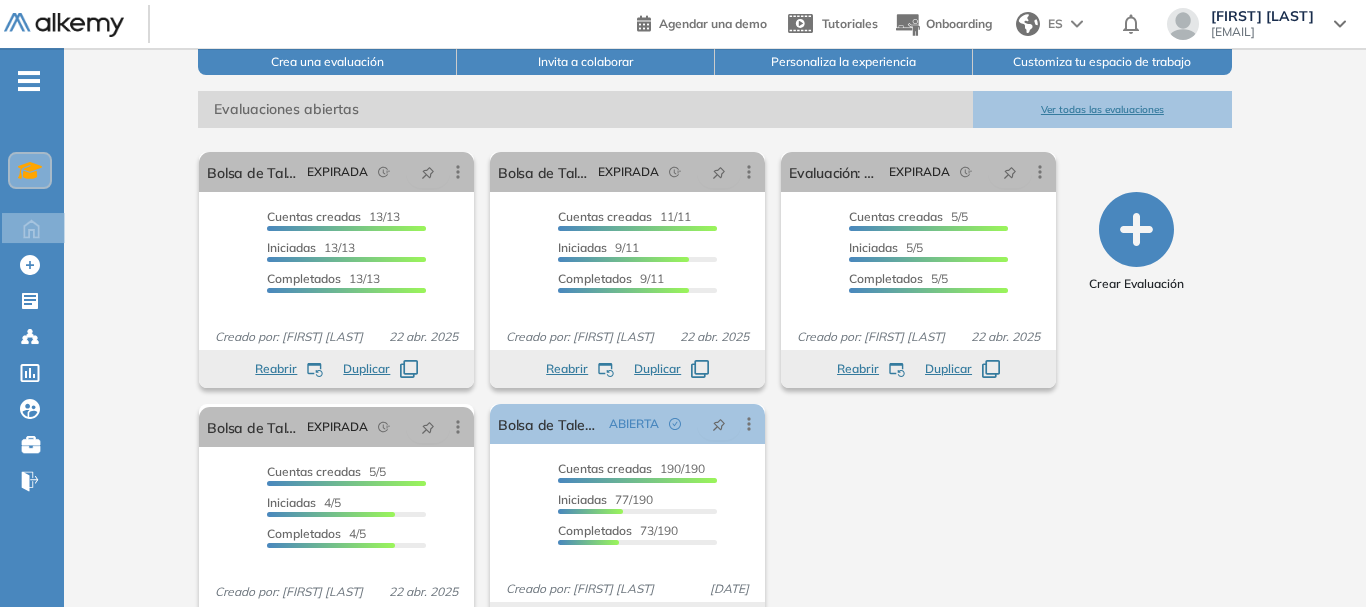 scroll, scrollTop: 334, scrollLeft: 0, axis: vertical 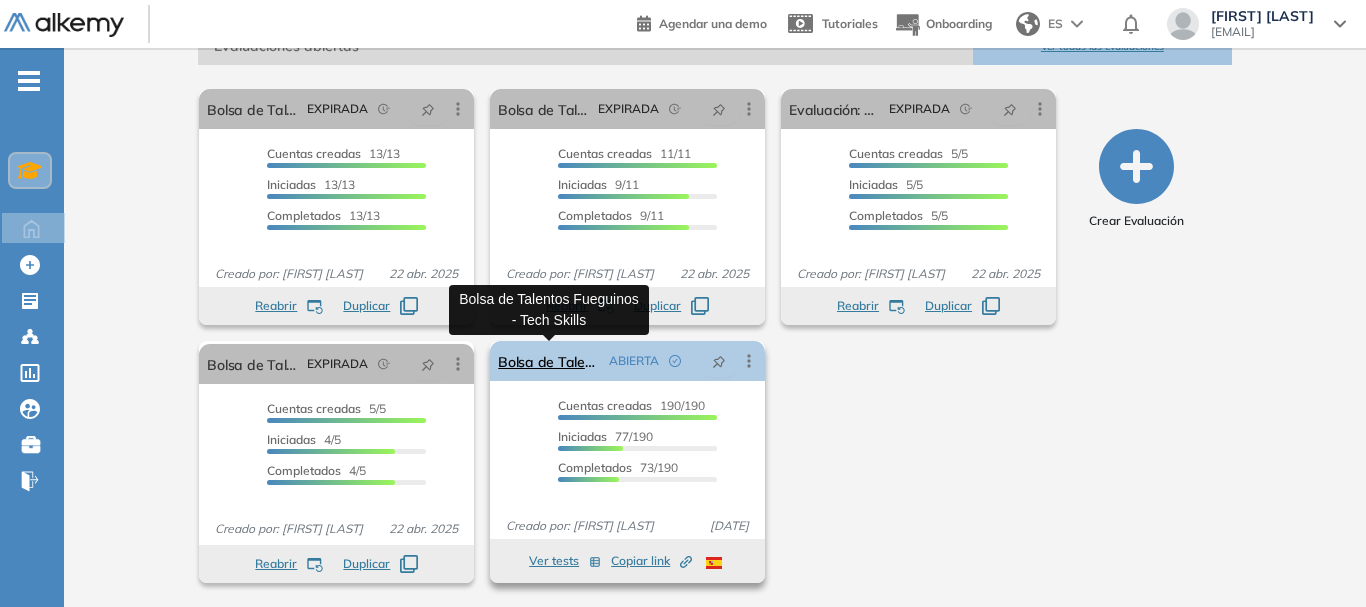 click on "Bolsa de Talentos Fueguinos - Tech Skills" at bounding box center [549, 361] 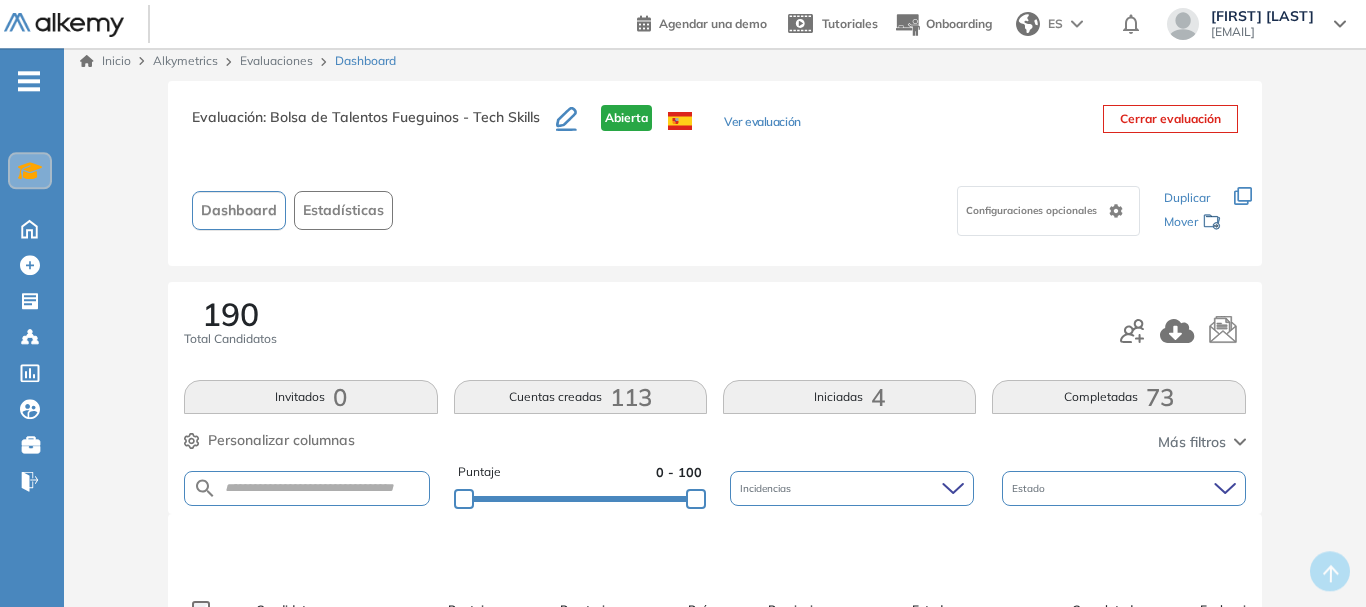 scroll, scrollTop: 0, scrollLeft: 0, axis: both 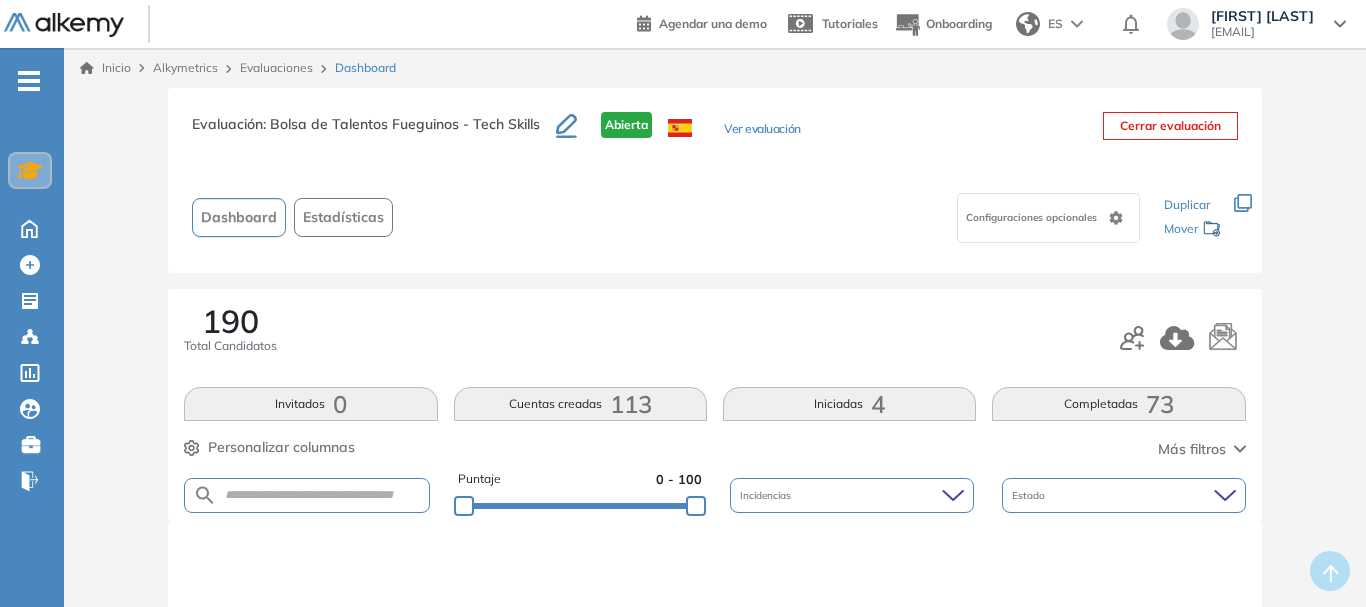 click 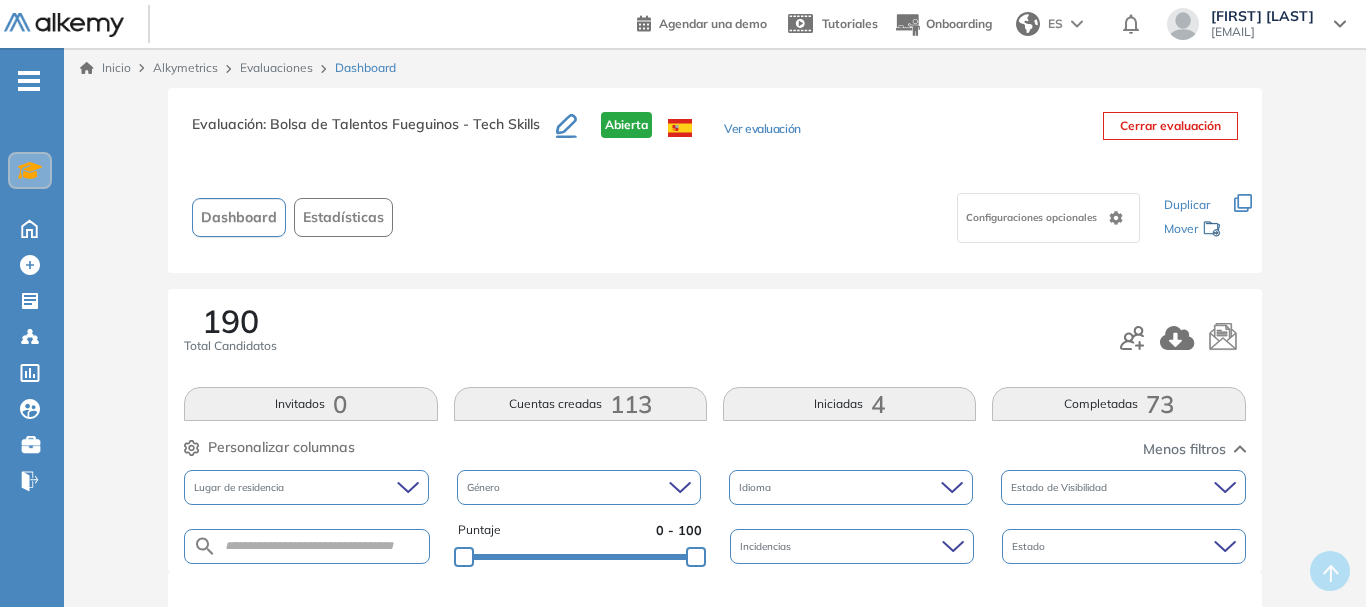 click on "Evaluación : Bolsa de Talentos Fueguinos - Tech Skills Abierta Ver evaluación Cerrar evaluación Dashboard Estadísticas Configuraciones opcionales Los siguientes tests ya no están disponibles o tienen una nueva versión Revisa en el catálogo otras opciones o su detalle. Entendido Duplicar Mover 190 Total Candidatos Invitados 0 Cuentas creadas 113 Iniciadas 4 Completadas 73   Personalizar columnas Personalizar columnas Candidato Fijar columna Puntaje Fijar columna Proctoring Fijar columna País Fijar columna Provincia Fijar columna Estado Fijar columna Completado Fijar columna Evaluación Fijar columna Fecha límite Fijar columna SQL Globant Lógica de Programación Int Programación Orientada a Objetos - Intermedio Inglés - B2 Flexibilidad Laboral Trabajo en Equipo Preguntas complementarias Cancelar Aplicar Menos filtros Lugar de residencia Género Idioma Estado de Visibilidad Puntaje 0 - 100 Incidencias Estado Candidato Puntaje Proctoring País Provincia Estado Completado Evaluación Fecha límite" at bounding box center [715, 1144] 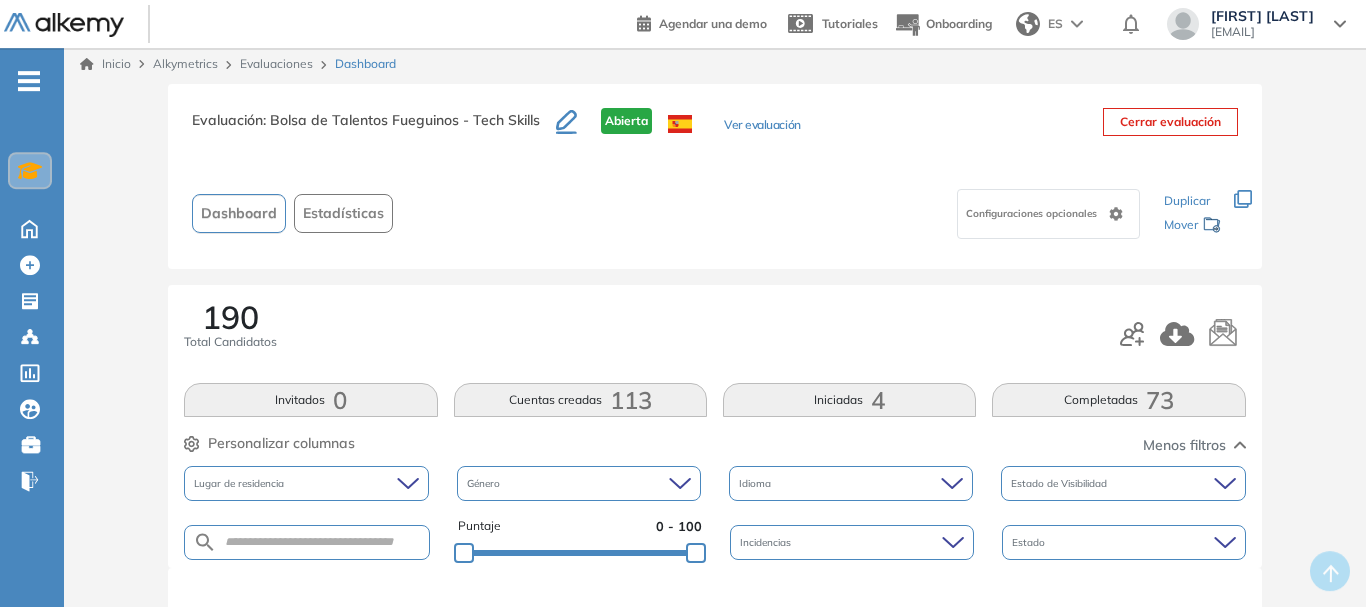 scroll, scrollTop: 0, scrollLeft: 0, axis: both 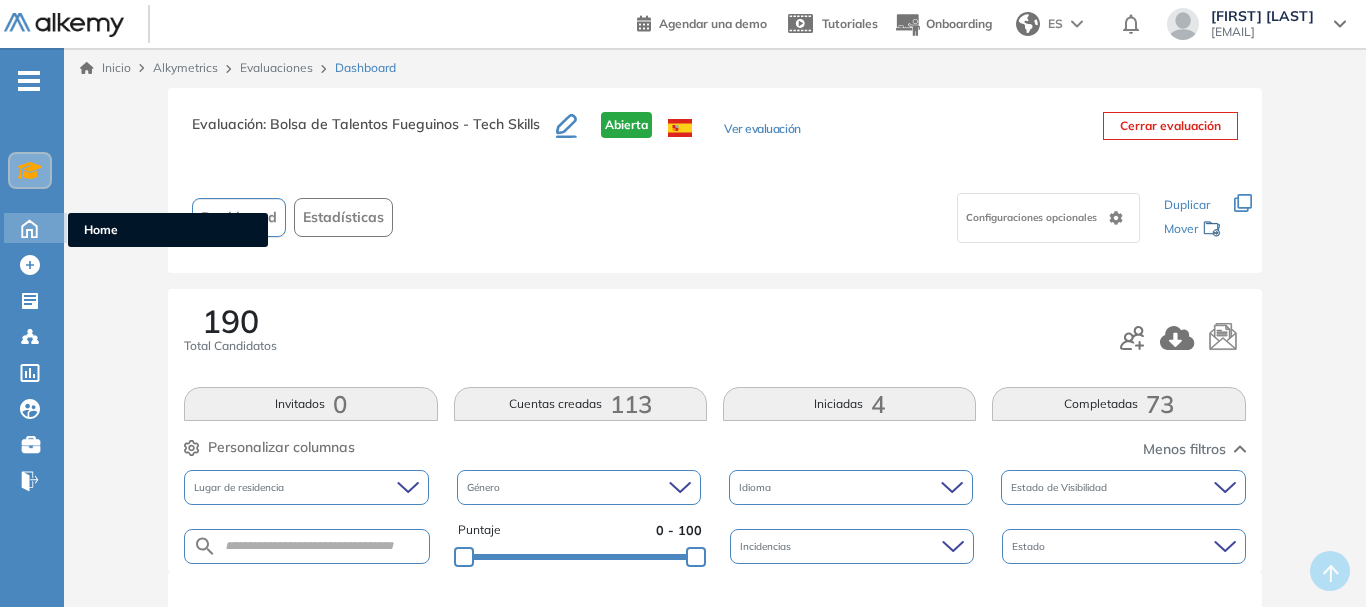 click 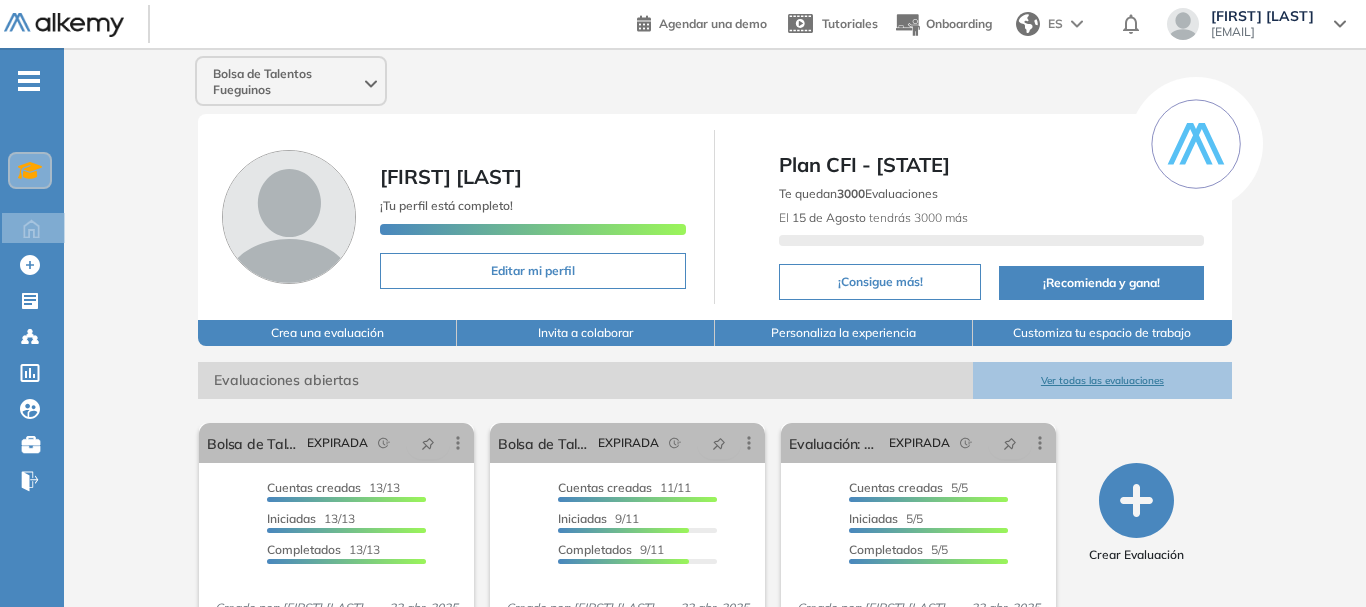 click on "Invita a colaborar" at bounding box center (586, 333) 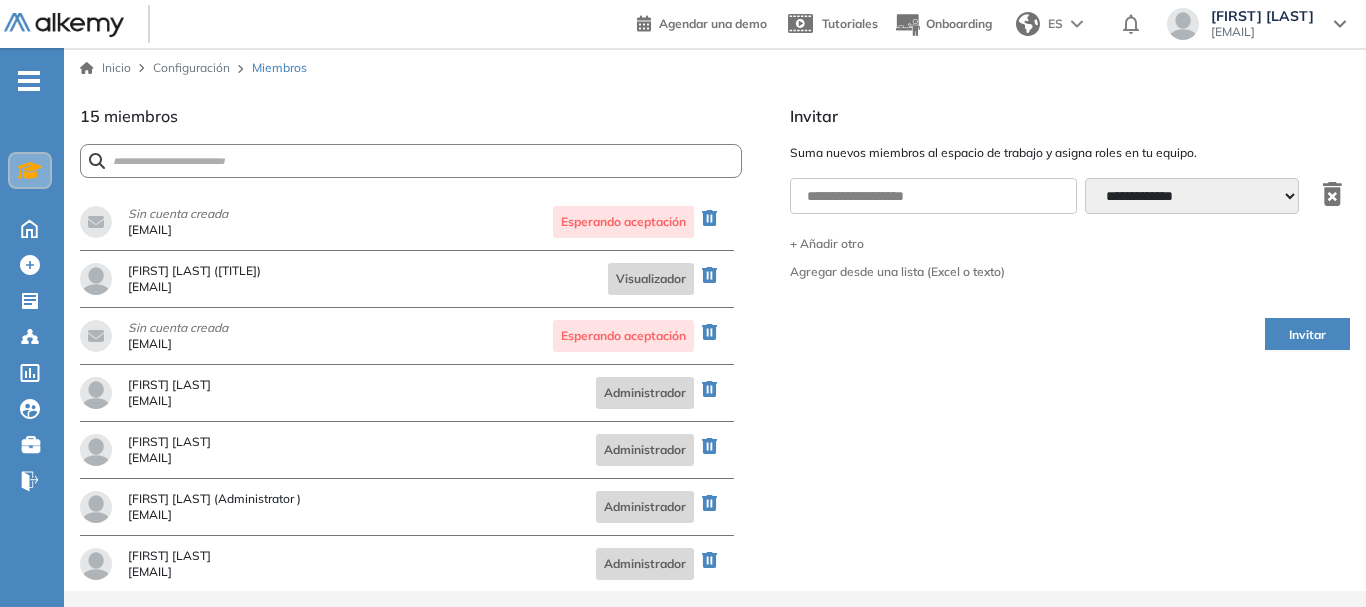 click on "**********" at bounding box center [1192, 196] 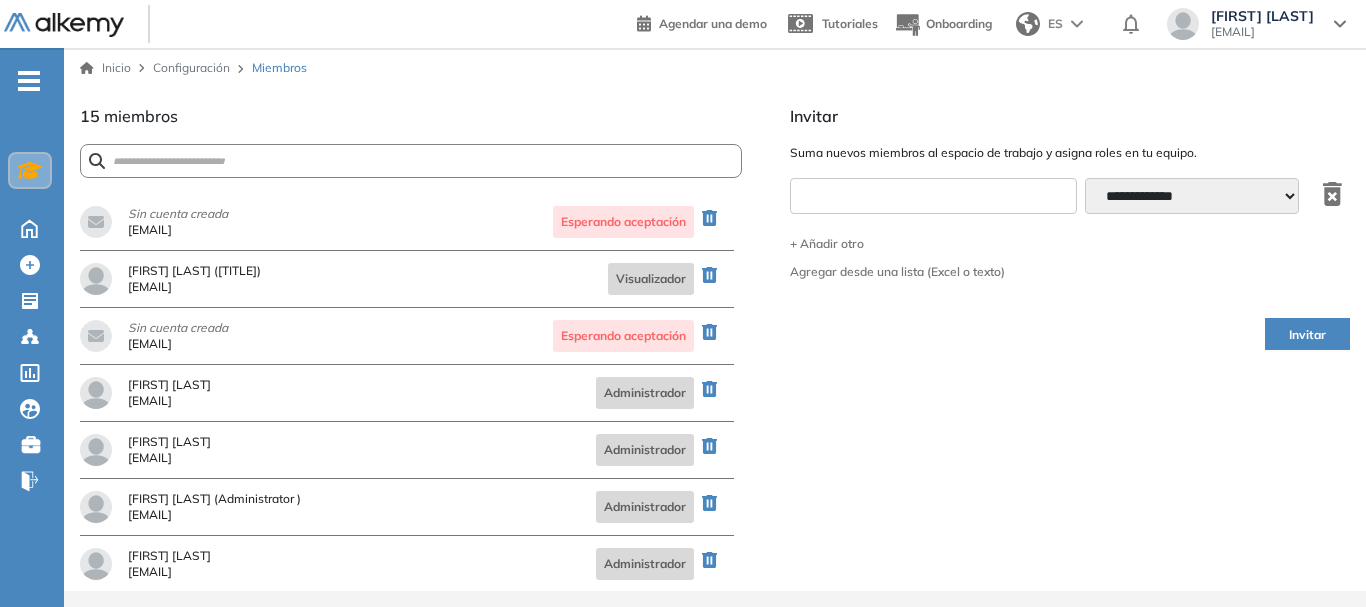 click at bounding box center [933, 196] 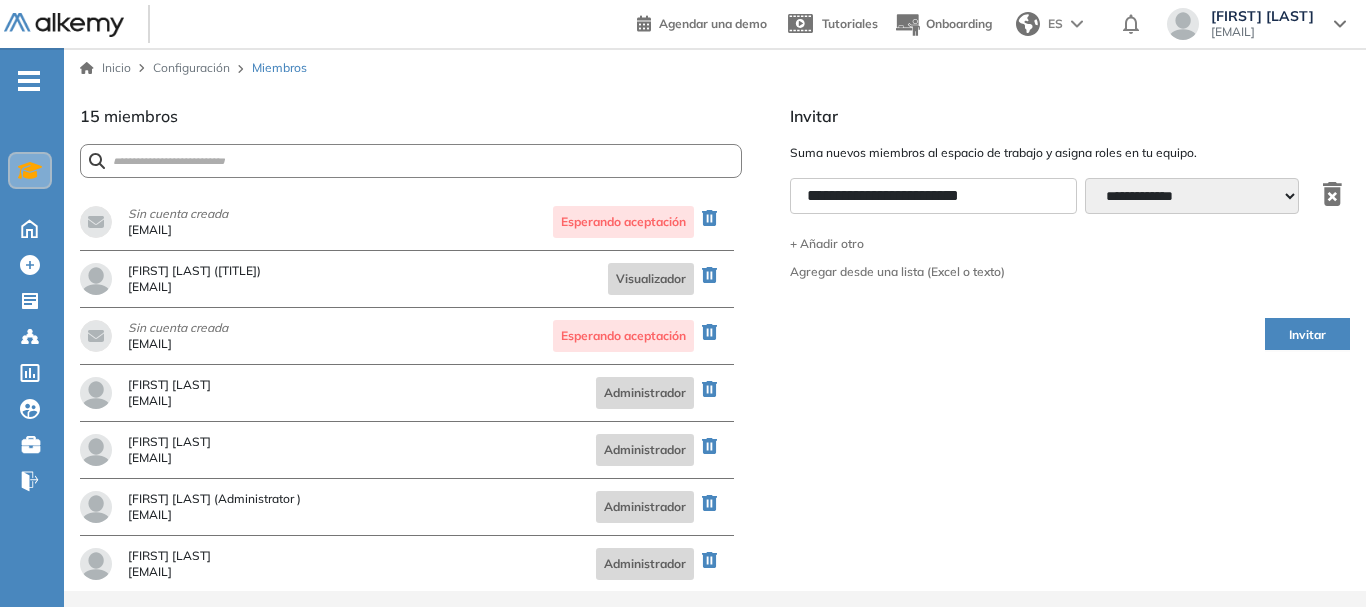 type on "**********" 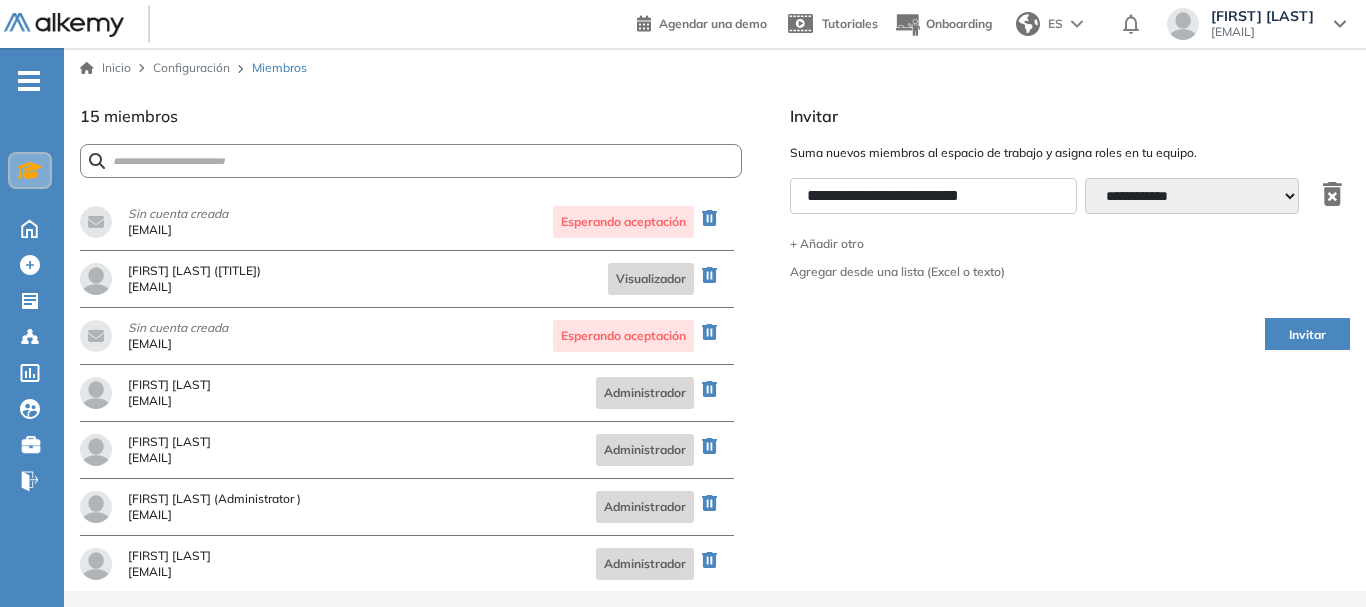 click on "**********" at bounding box center (0, 0) 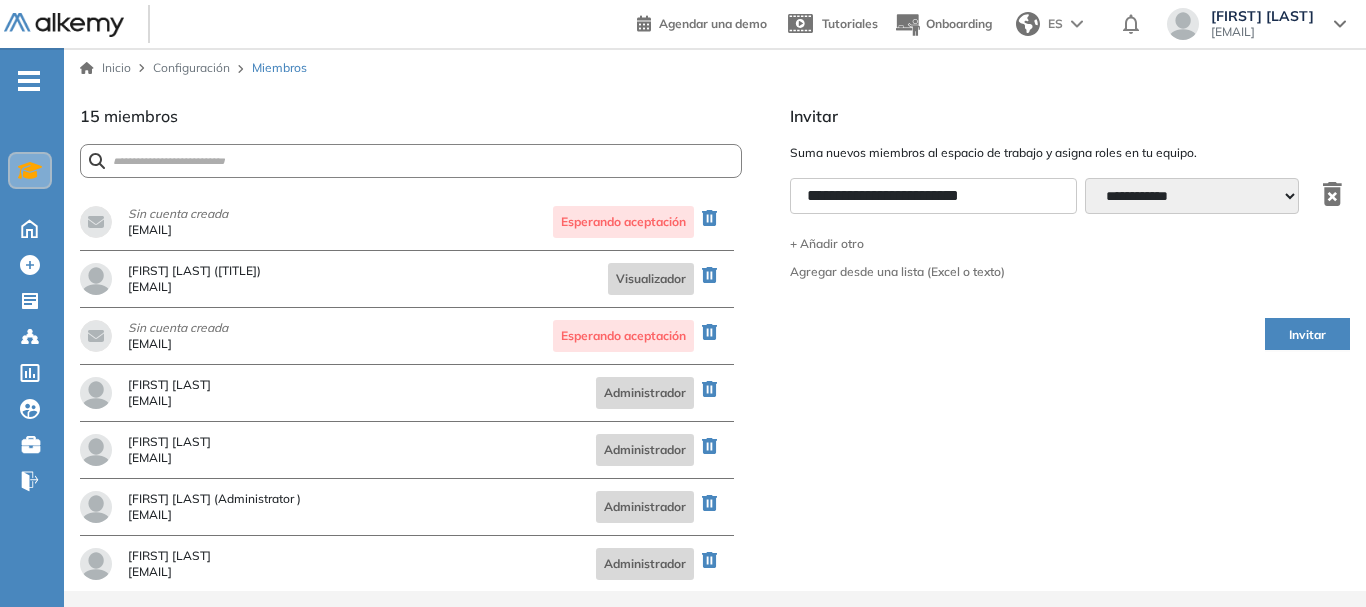 click on "Invitar" at bounding box center [1307, 335] 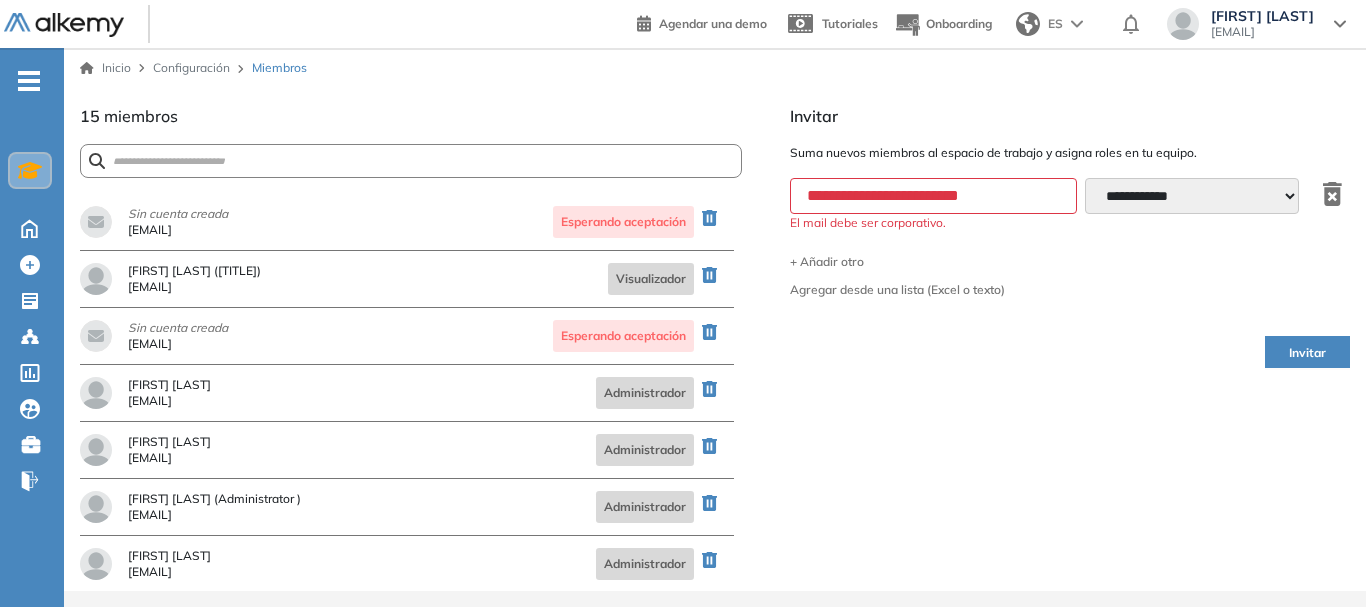click on "+ Añadir otro" at bounding box center [1070, 262] 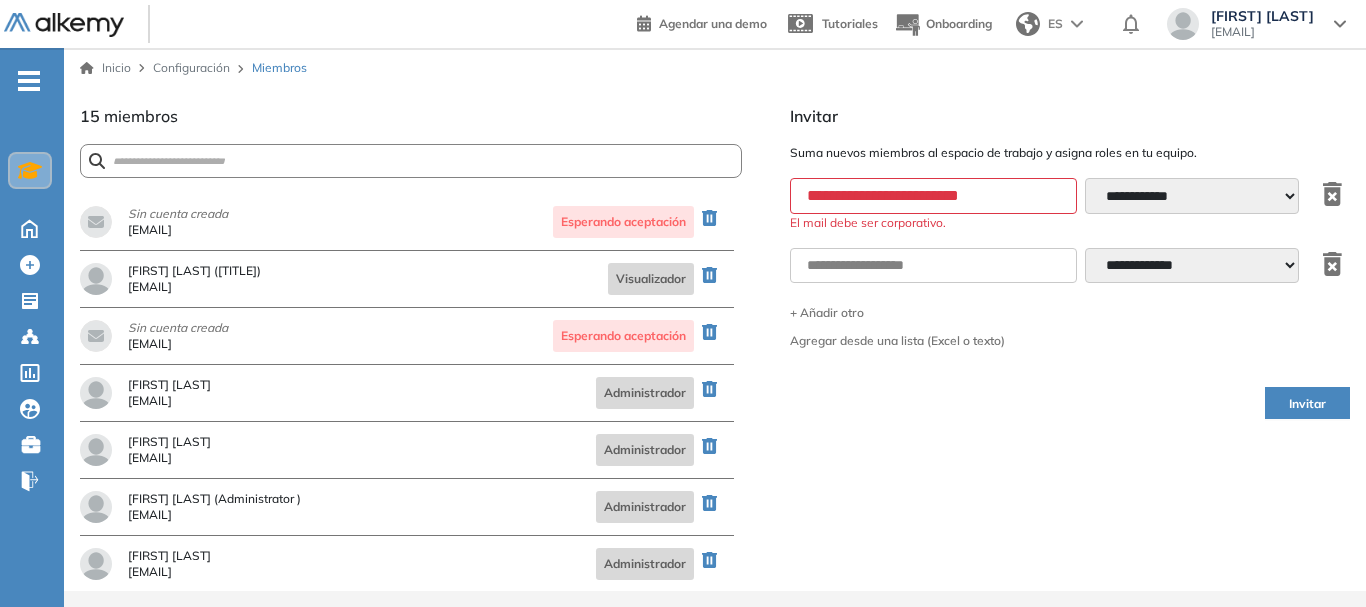 click on "Inicio Configuración Miembros" at bounding box center [715, 68] 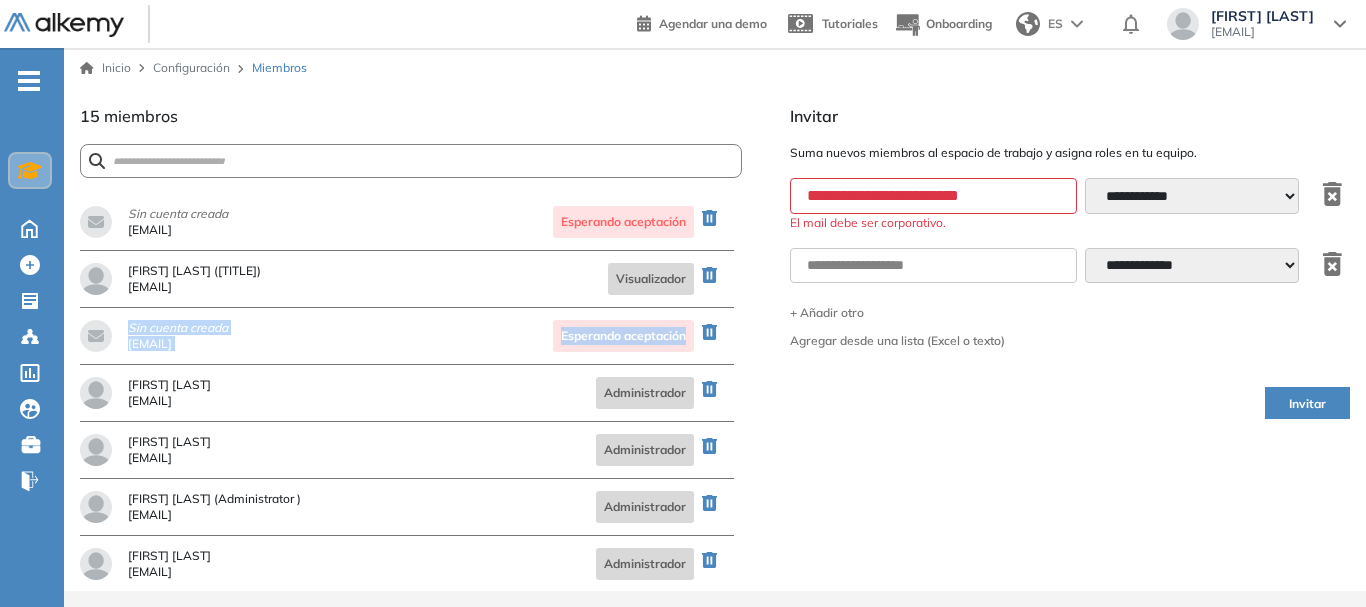drag, startPoint x: 773, startPoint y: 311, endPoint x: 736, endPoint y: 314, distance: 37.12142 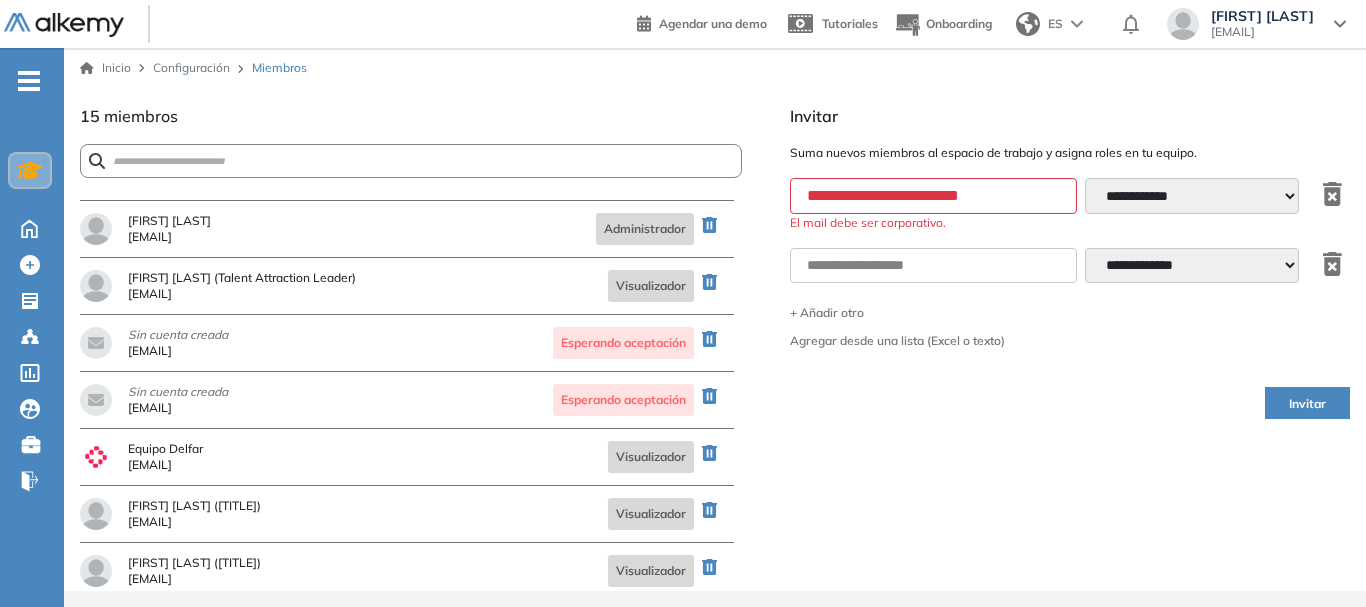 scroll, scrollTop: 340, scrollLeft: 0, axis: vertical 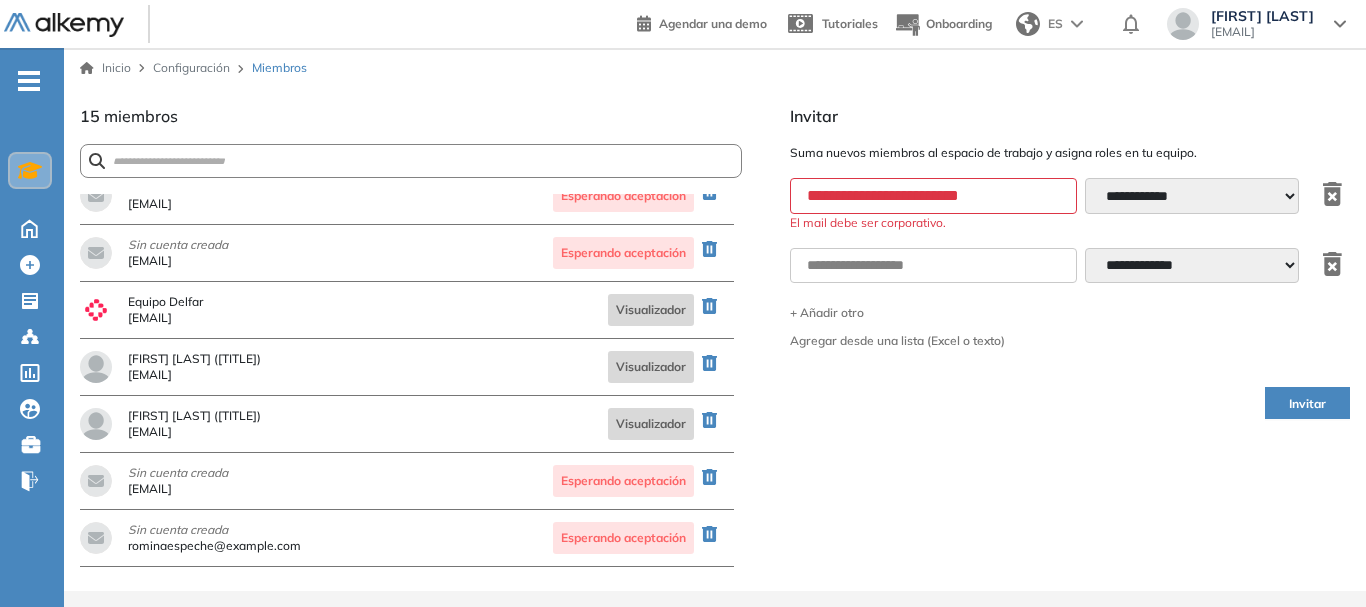click on "**********" at bounding box center (933, 196) 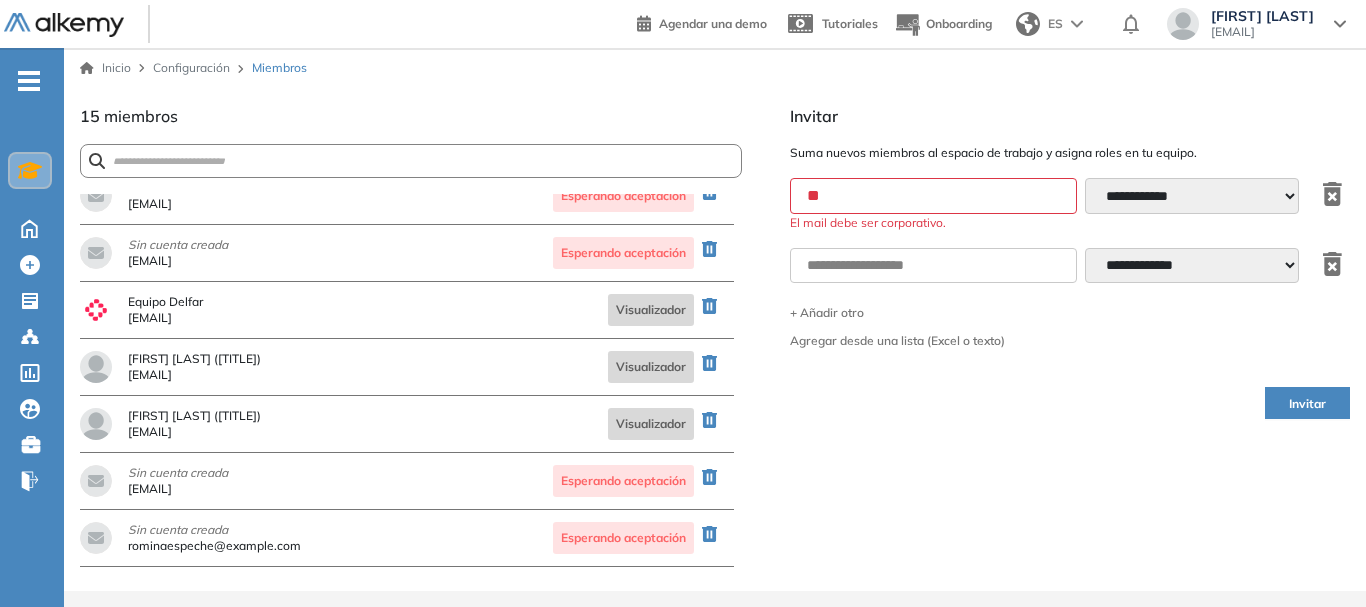 type on "*" 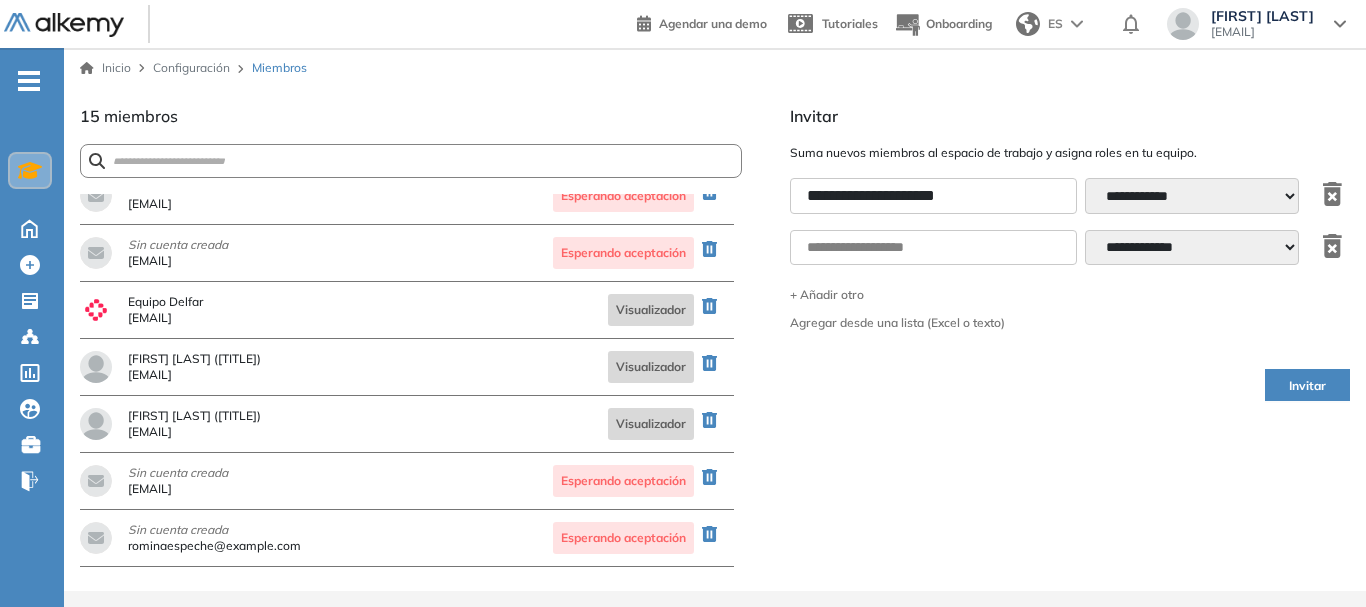 type on "**********" 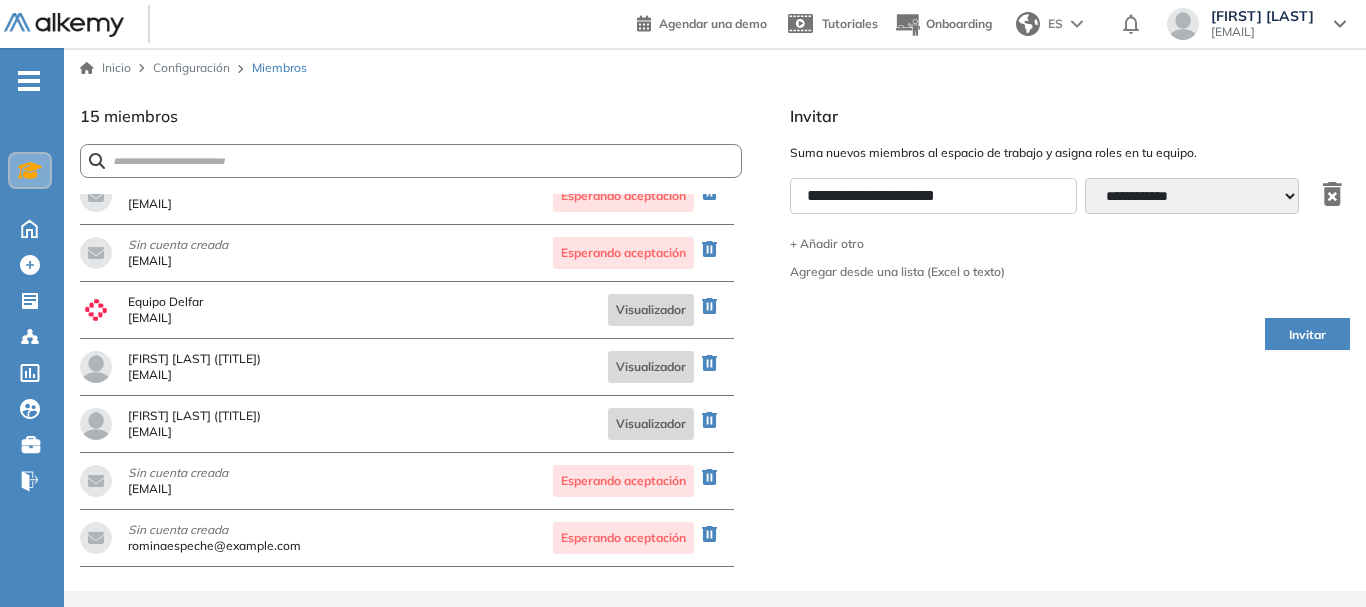 click on "Invitar" at bounding box center [1307, 335] 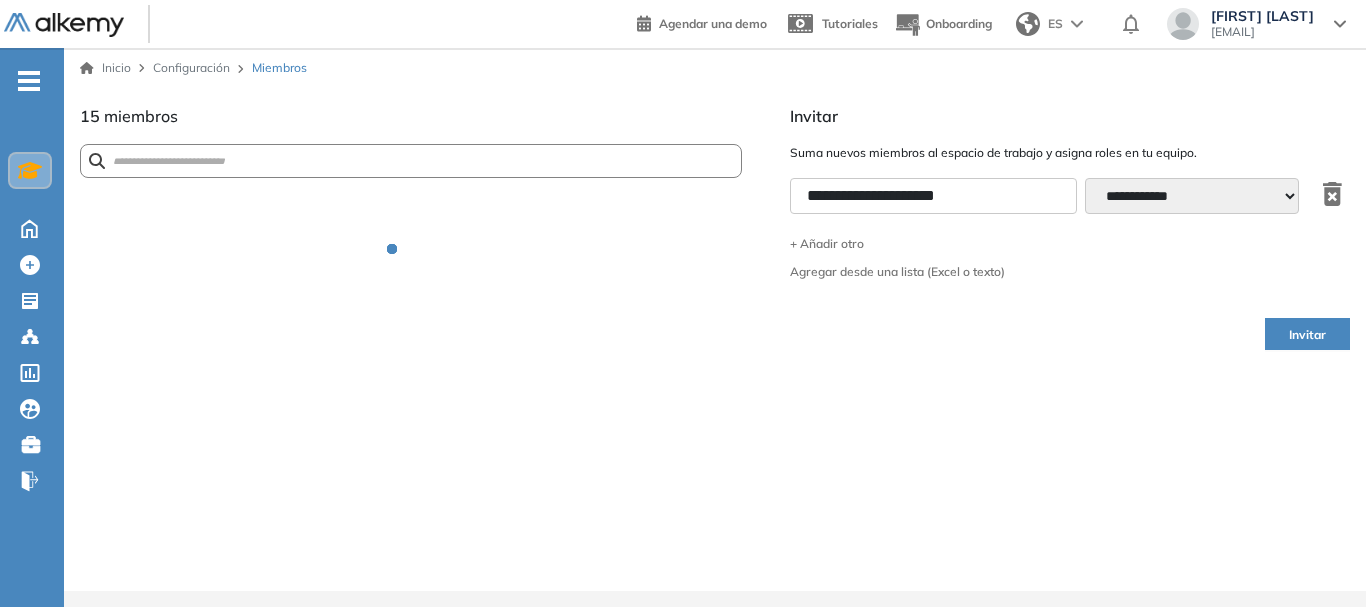 type 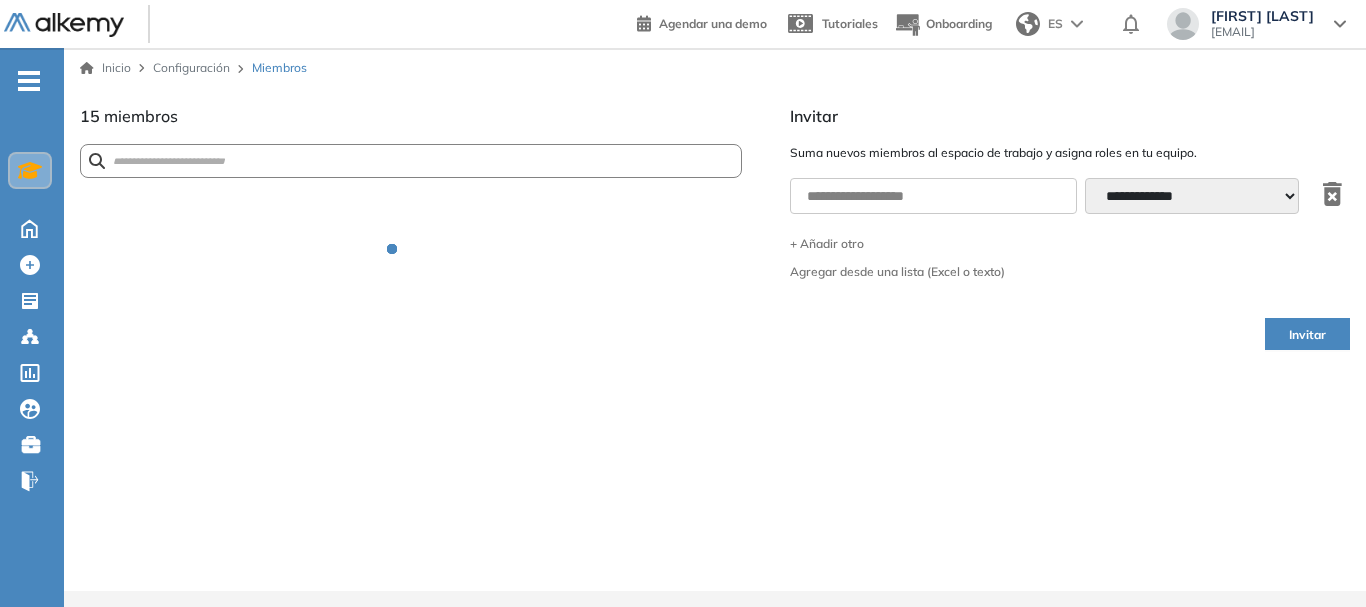 scroll, scrollTop: 0, scrollLeft: 0, axis: both 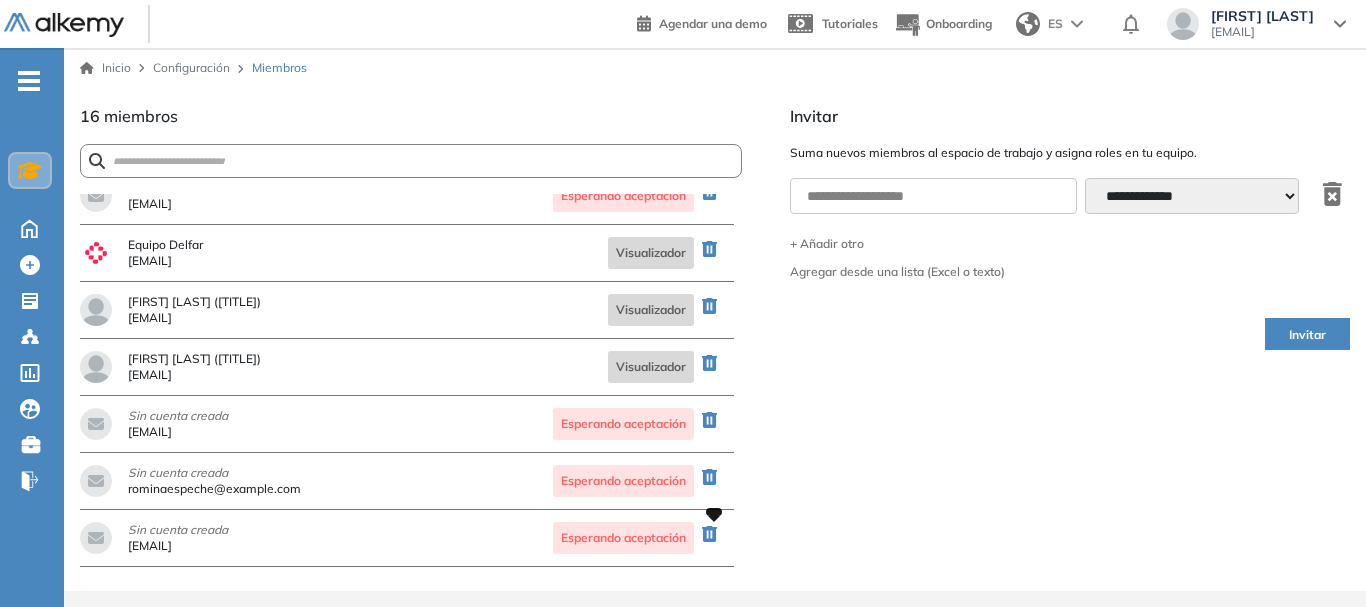 click 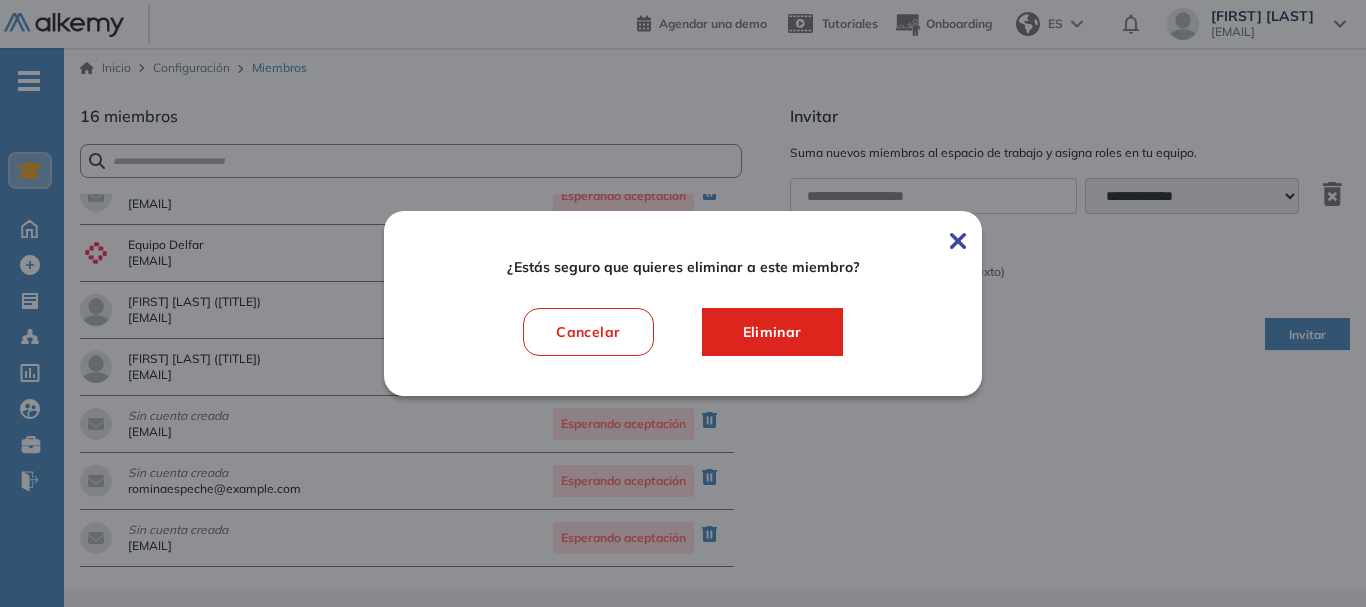 click on "Eliminar" at bounding box center (772, 332) 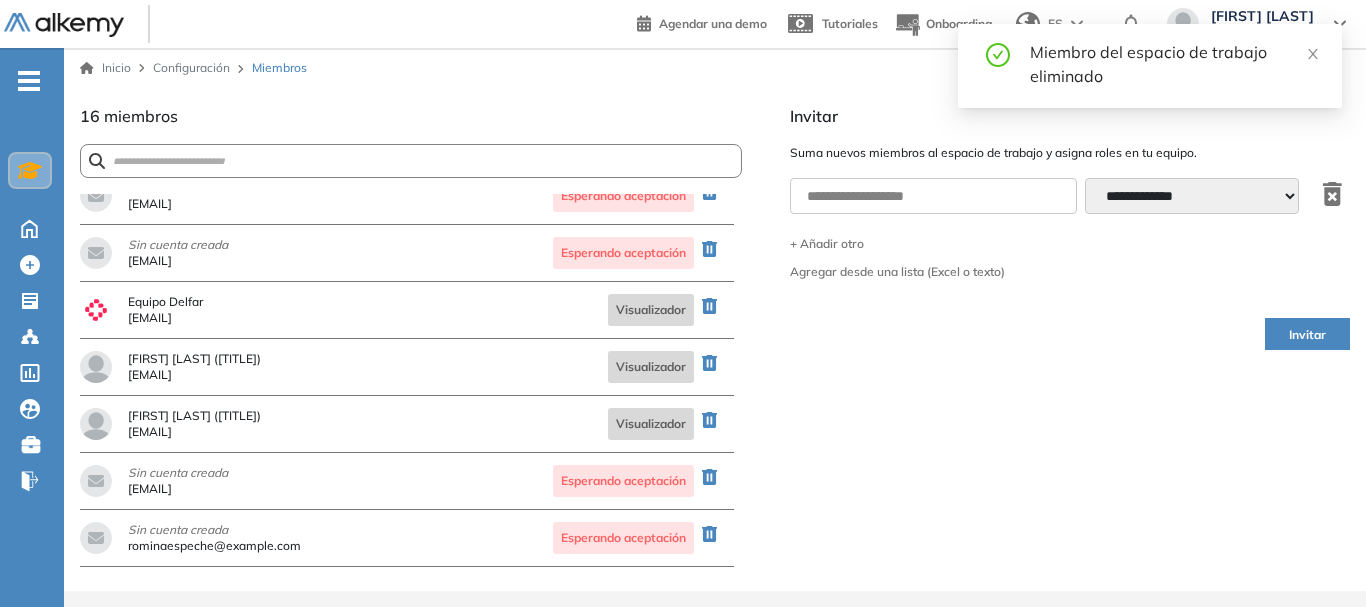 scroll, scrollTop: 482, scrollLeft: 0, axis: vertical 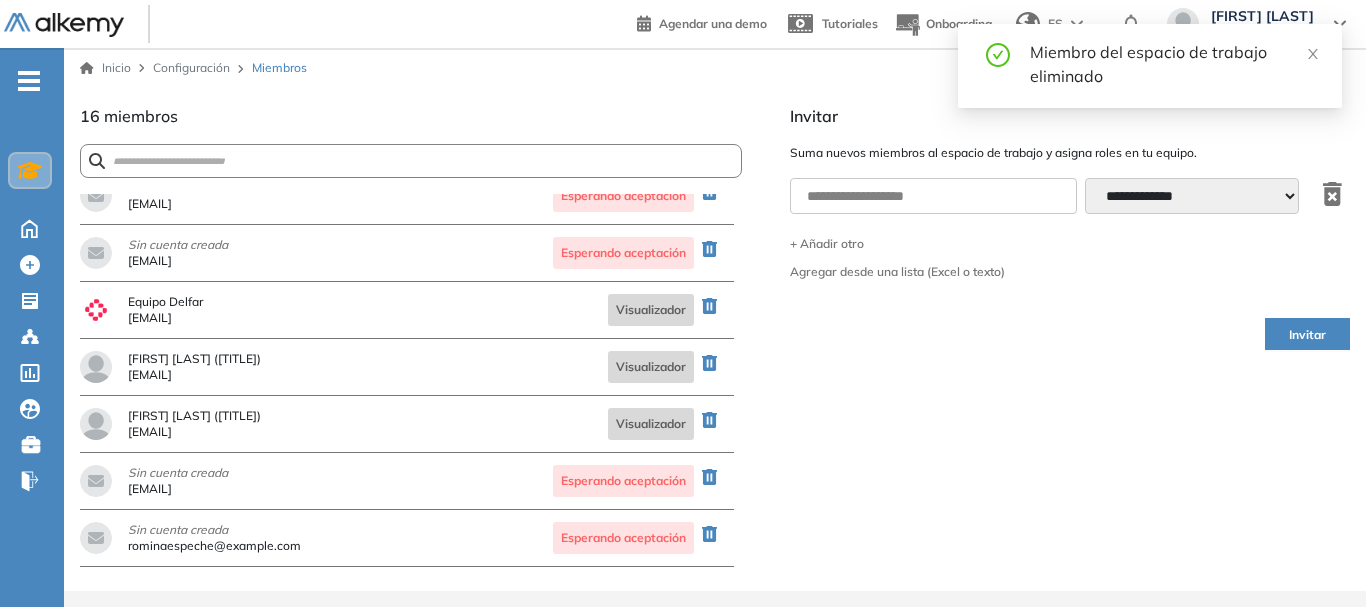 click on "**********" at bounding box center (1070, 347) 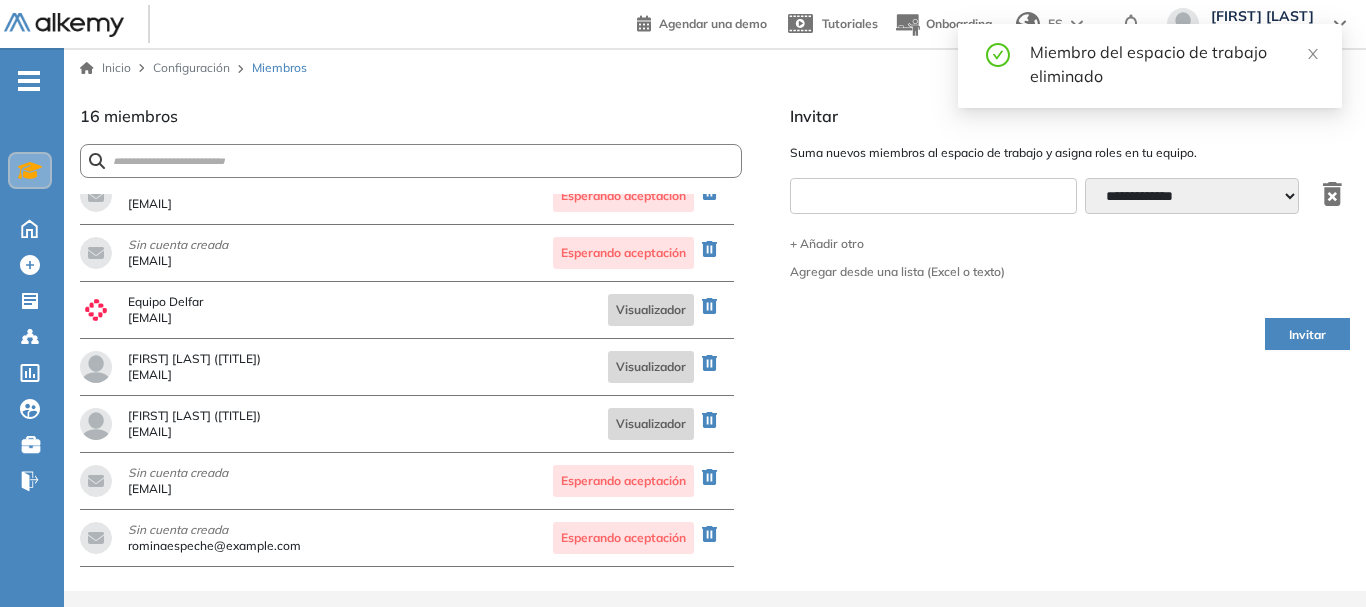 click at bounding box center (933, 196) 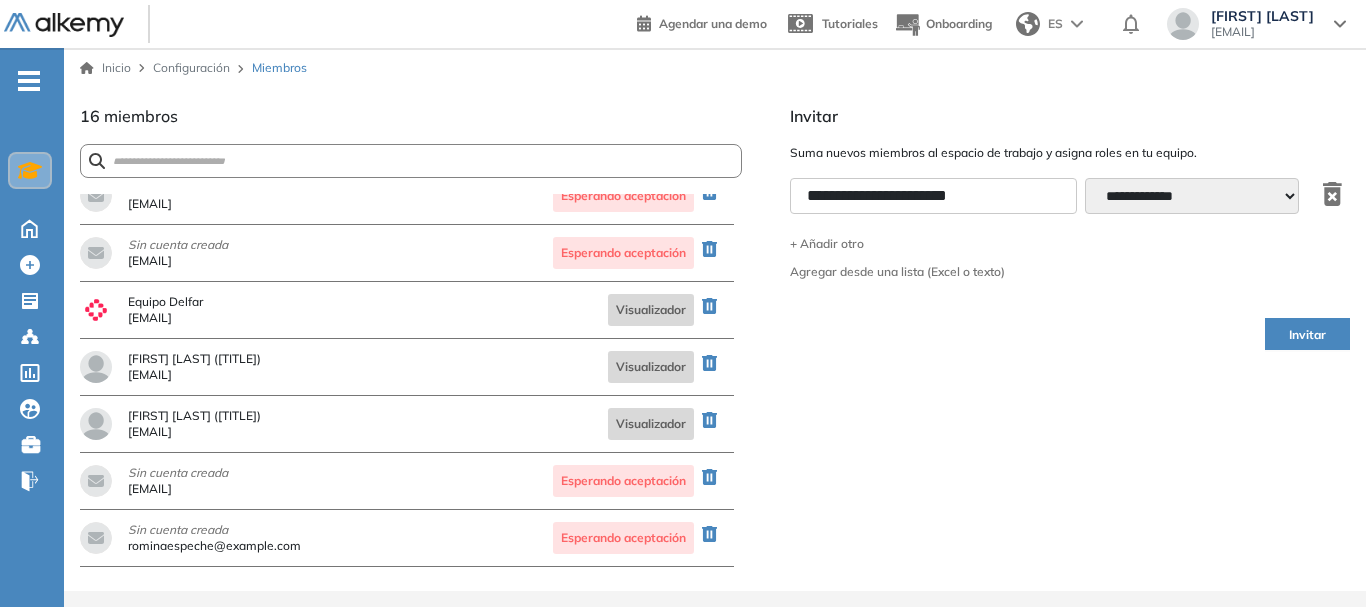 type on "**********" 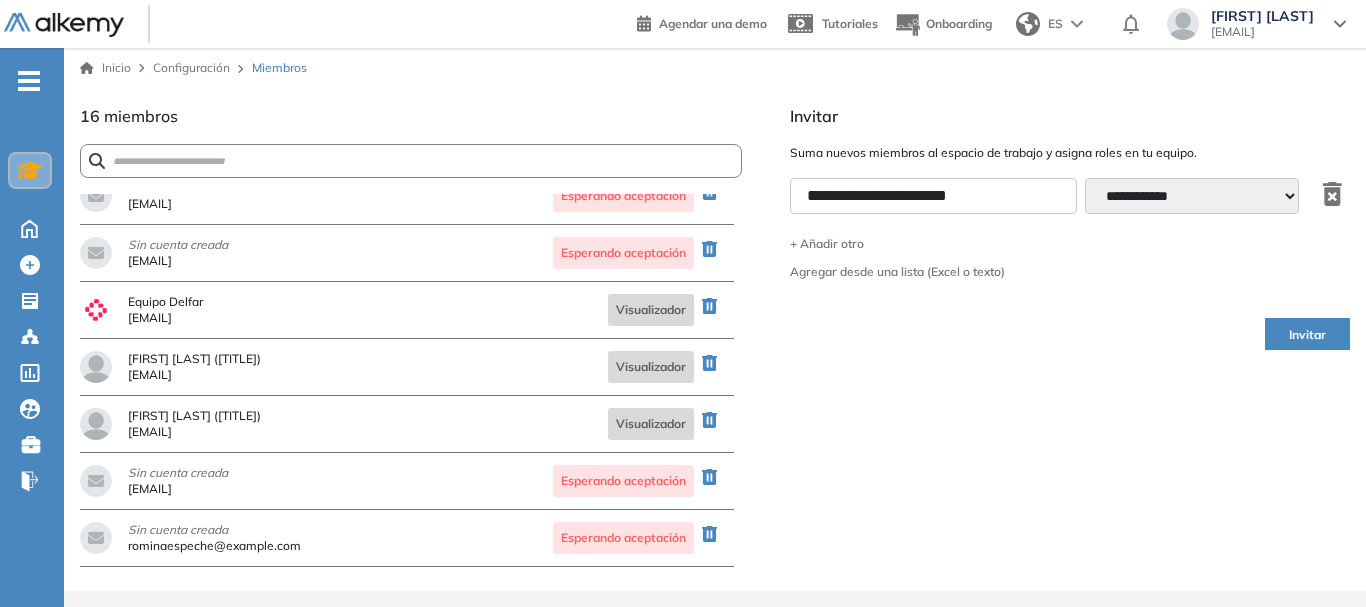 click on "**********" at bounding box center (0, 0) 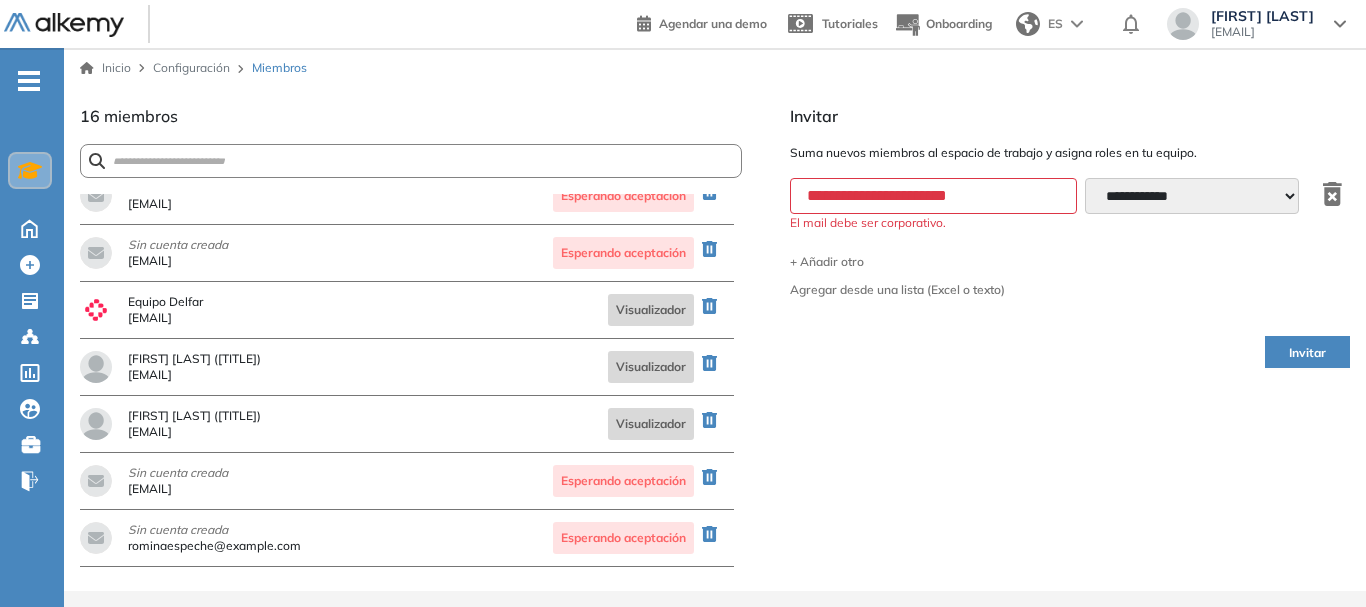 click on "**********" at bounding box center [933, 196] 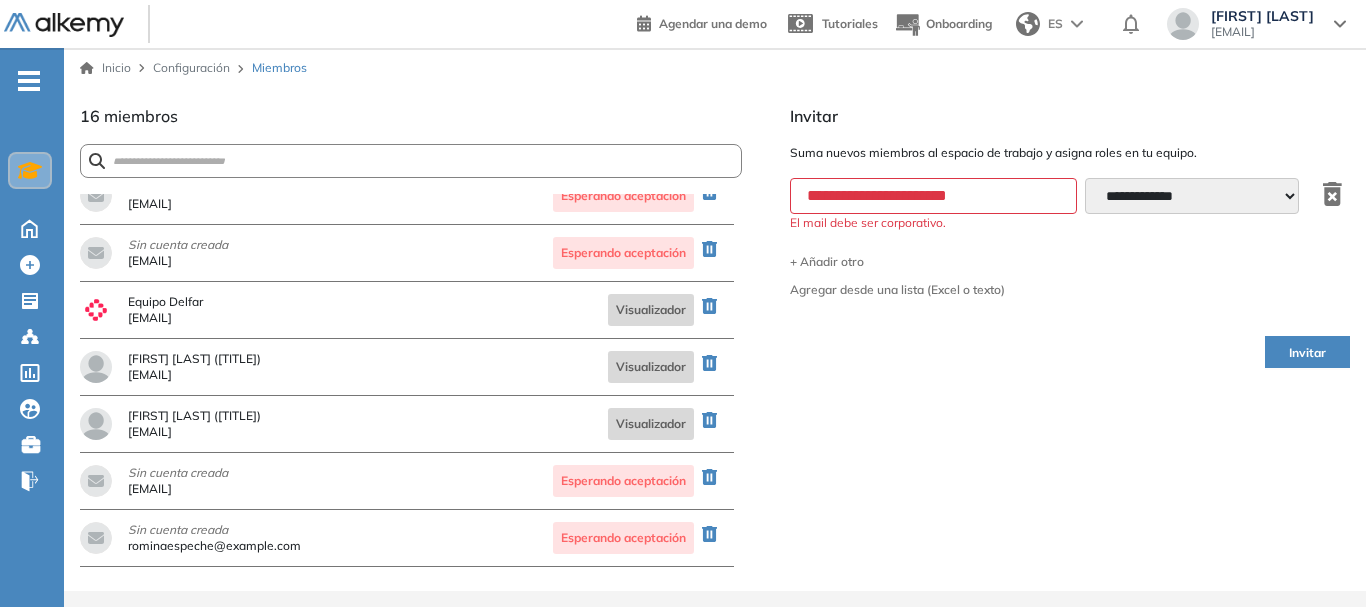 click on "**********" at bounding box center [0, 0] 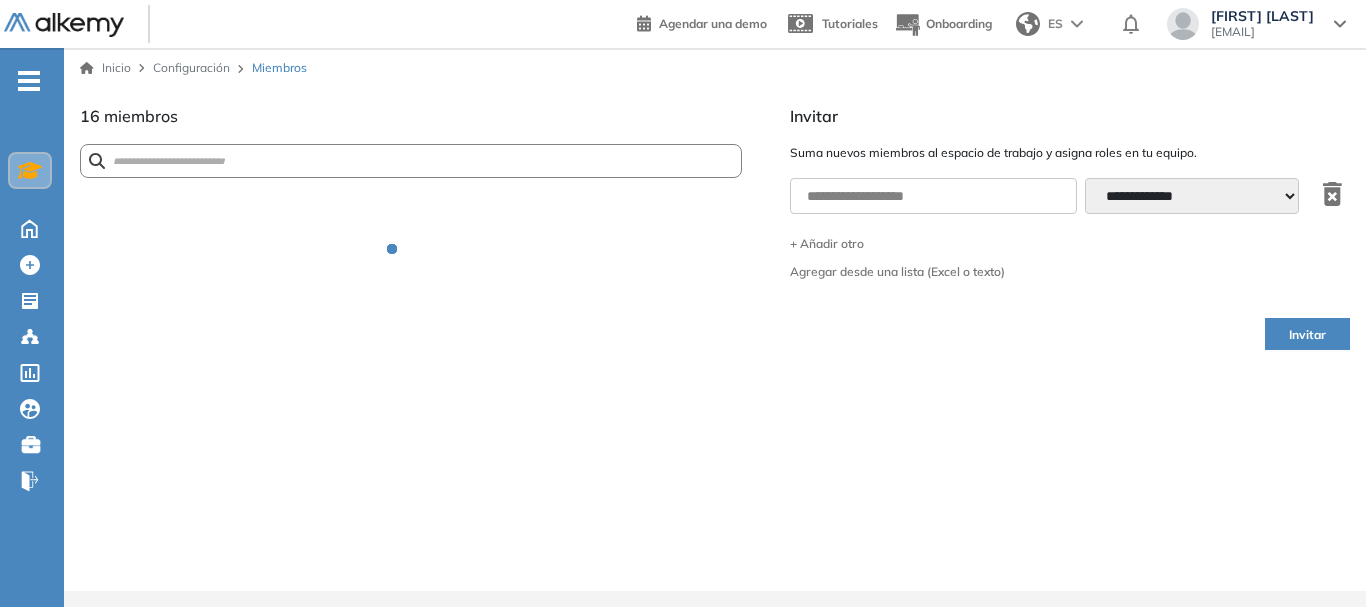 scroll, scrollTop: 0, scrollLeft: 0, axis: both 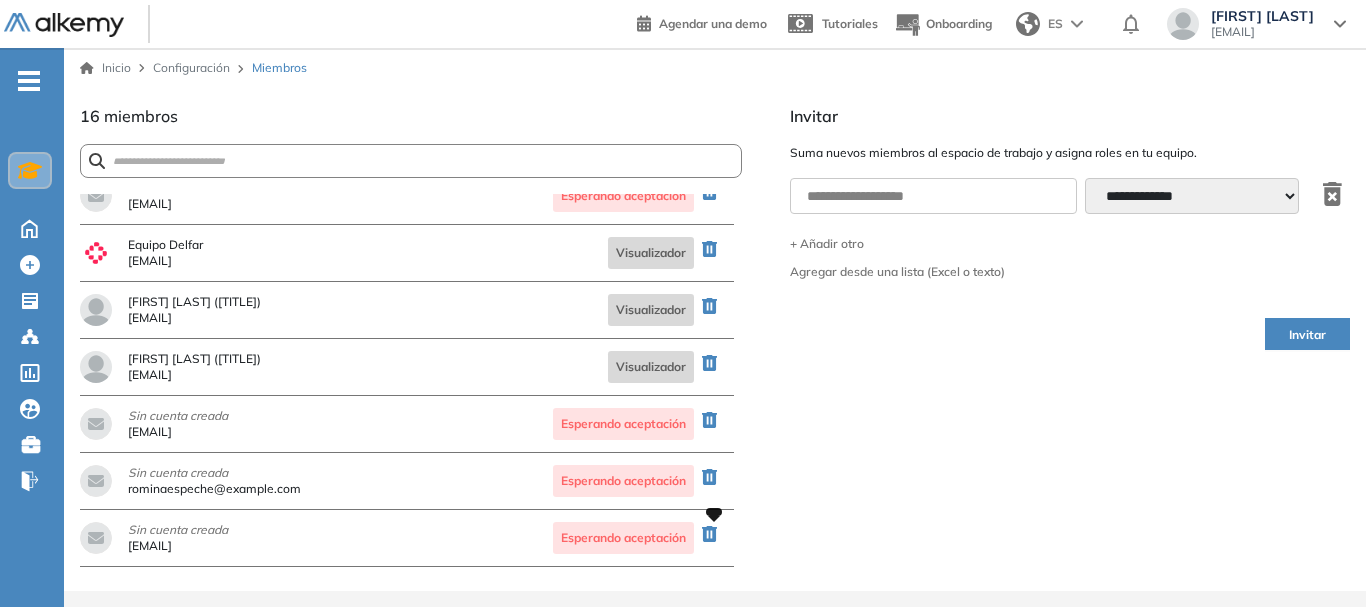 click 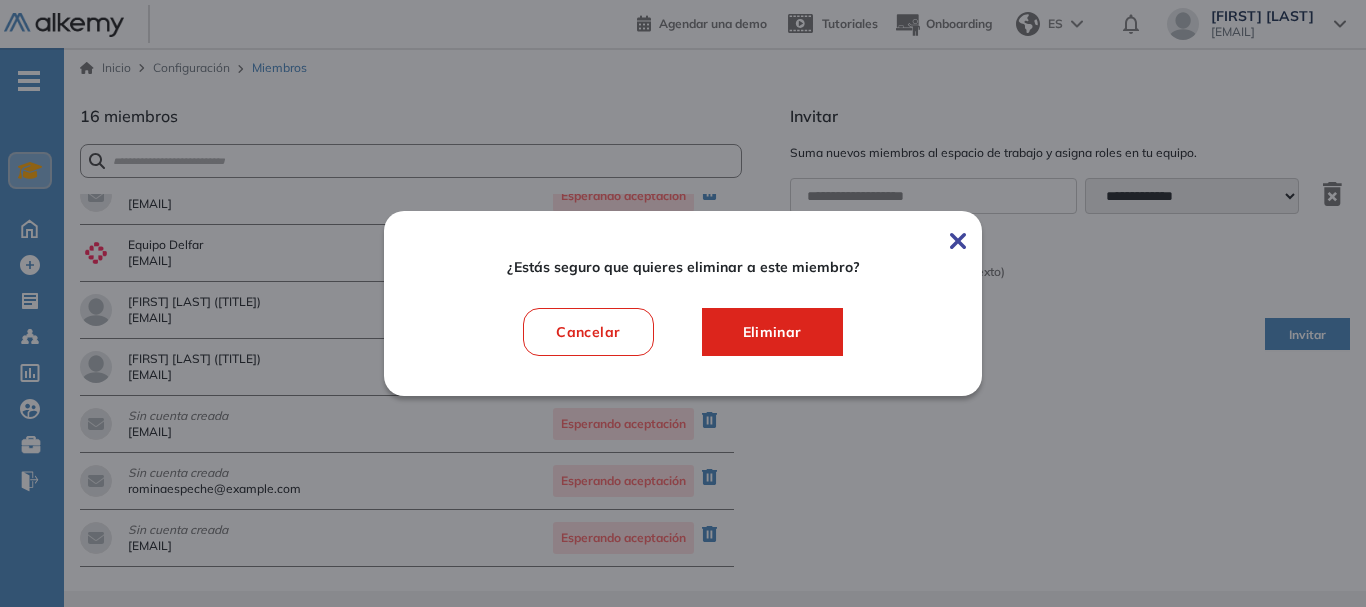 click on "Eliminar" at bounding box center (772, 332) 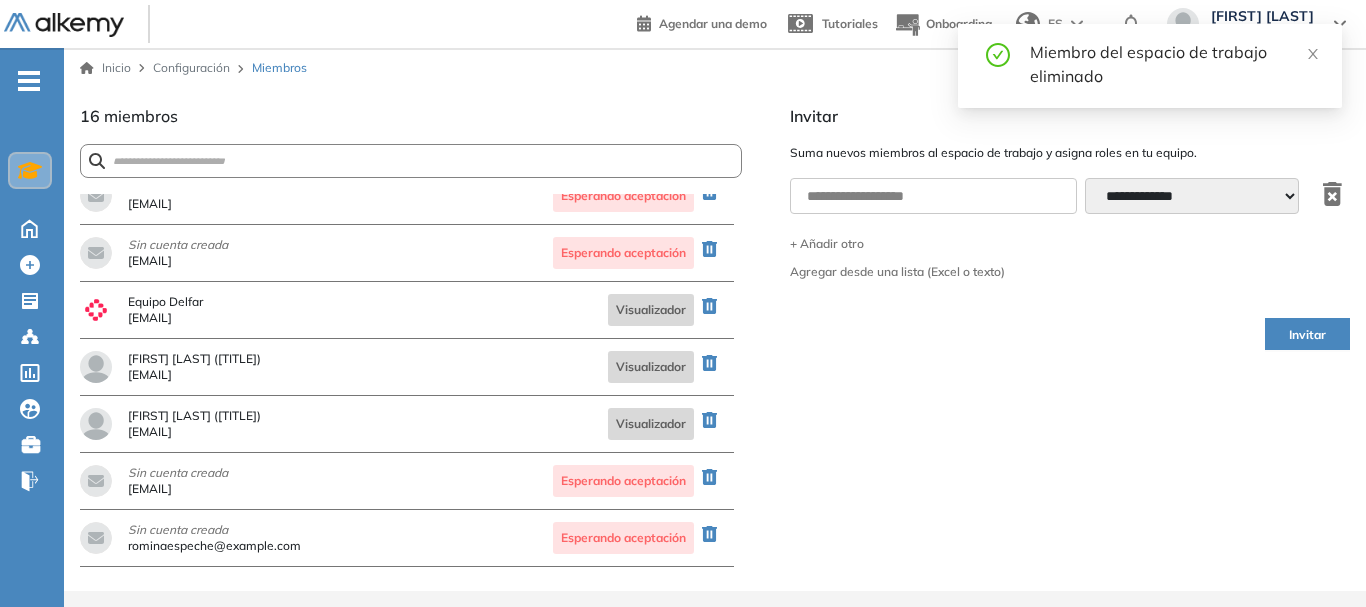 scroll, scrollTop: 482, scrollLeft: 0, axis: vertical 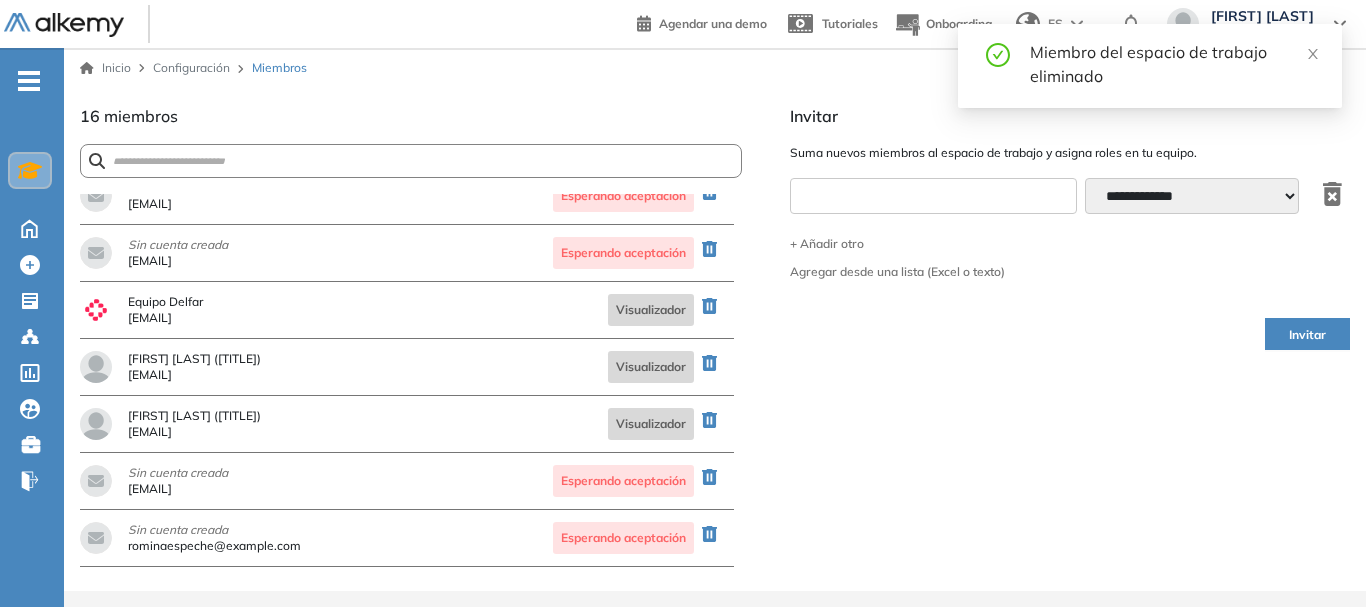 click at bounding box center [933, 196] 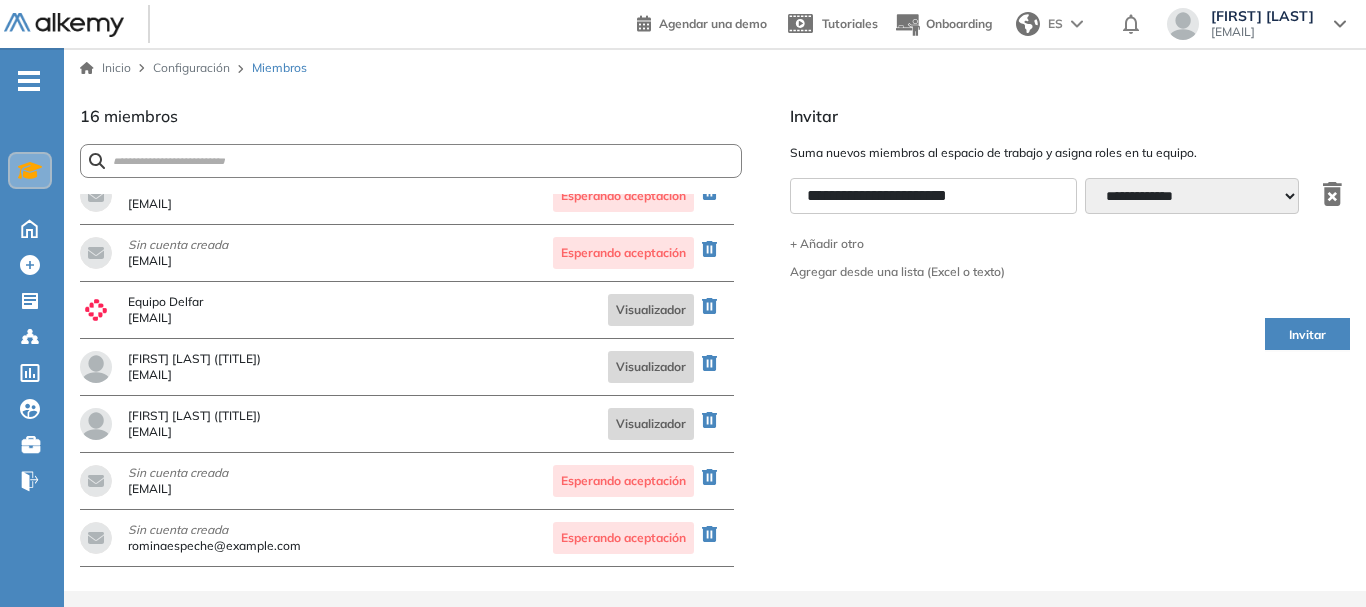 type on "**********" 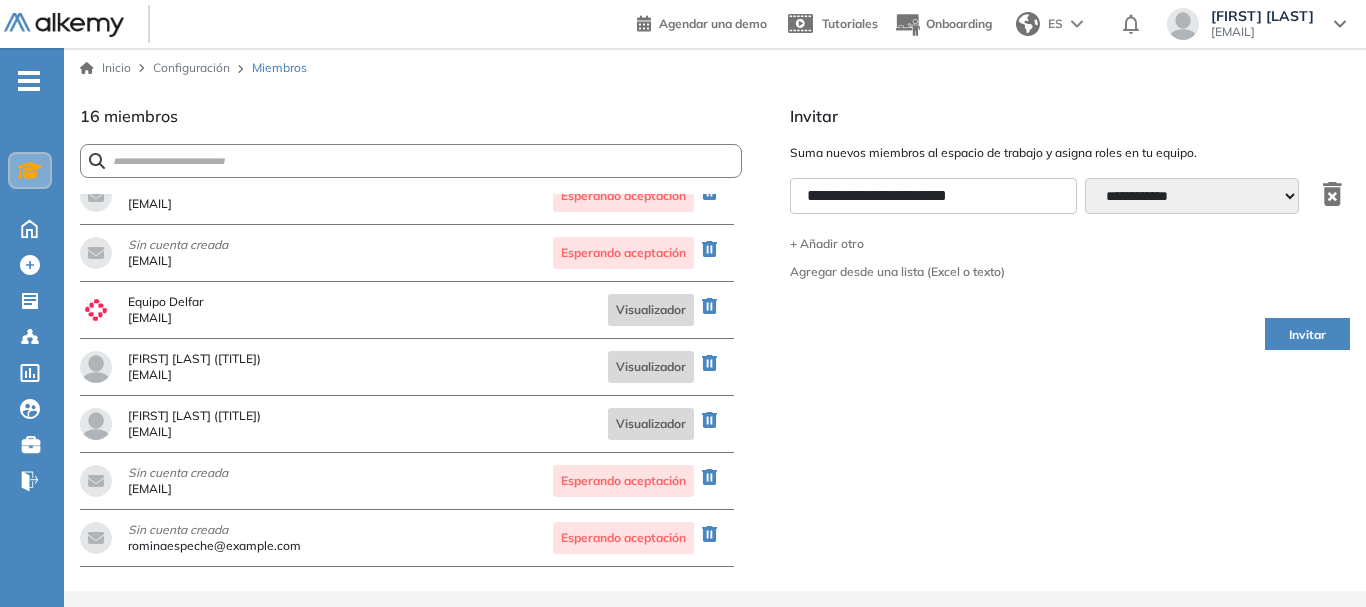 click on "**********" at bounding box center (0, 0) 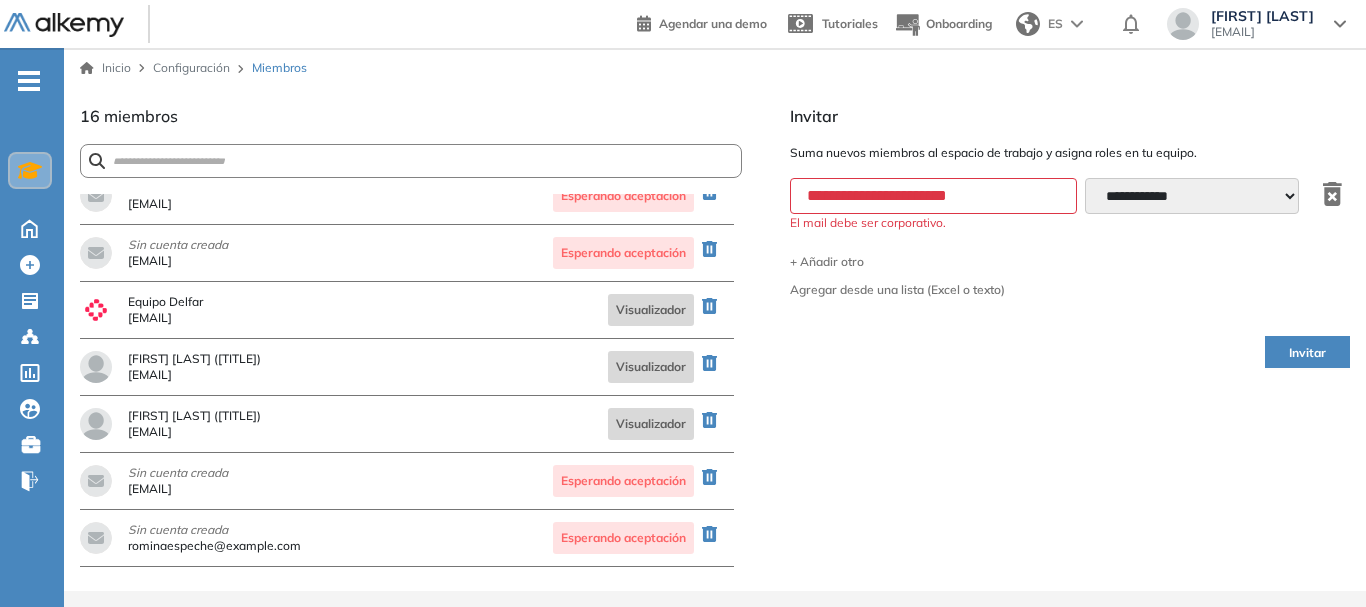 click on "Invitar" at bounding box center (1307, 353) 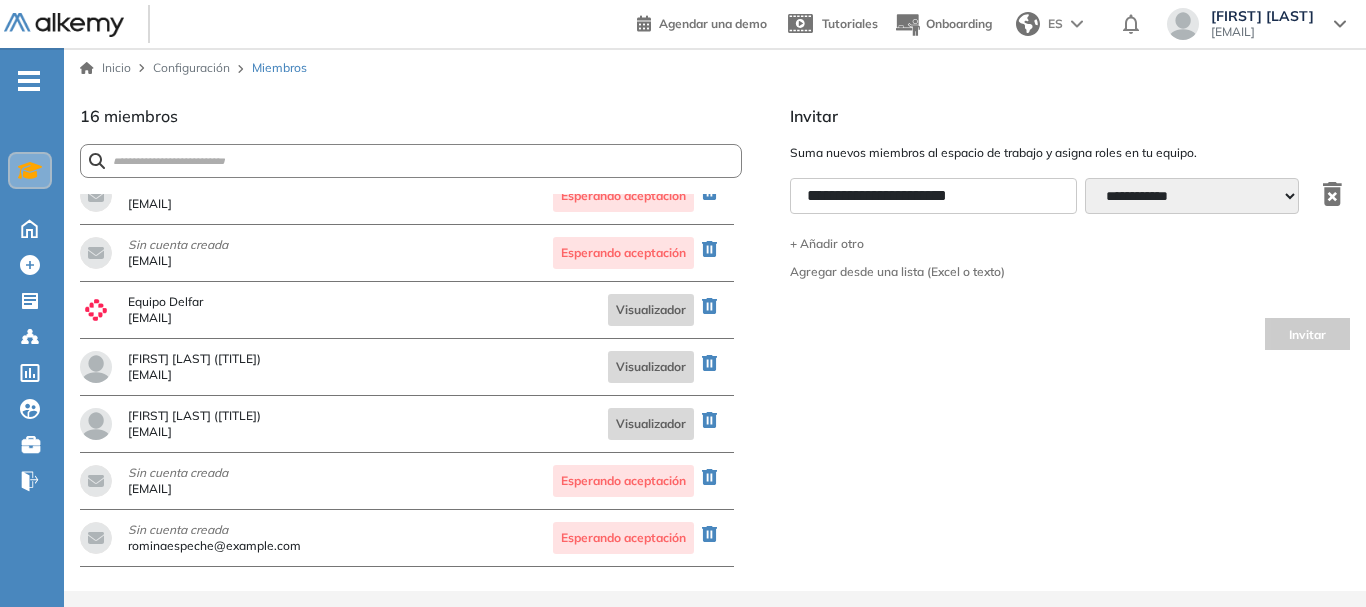 click on "Invitar" at bounding box center (1070, 334) 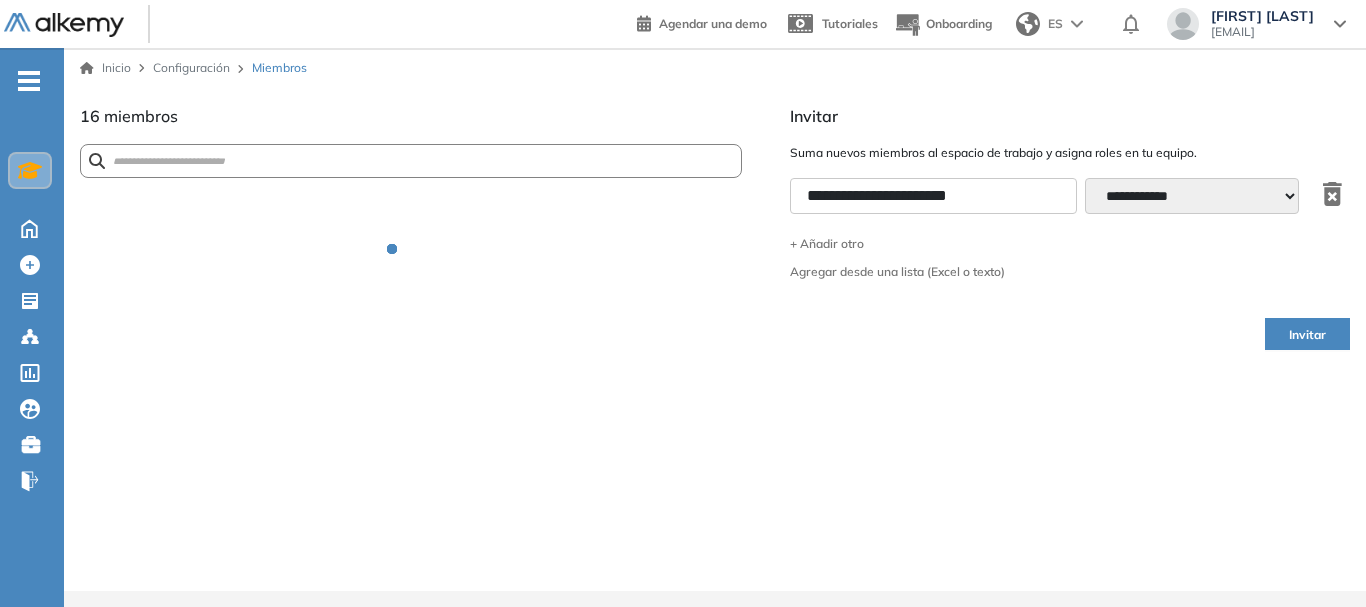 type 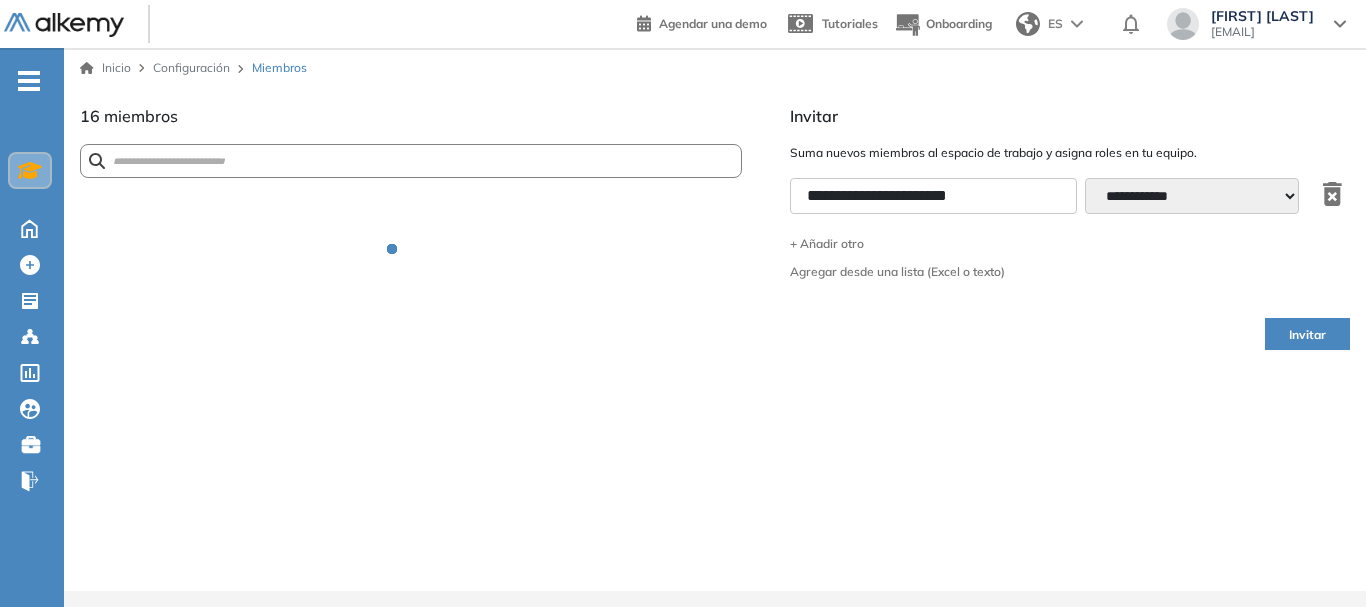 select on "**********" 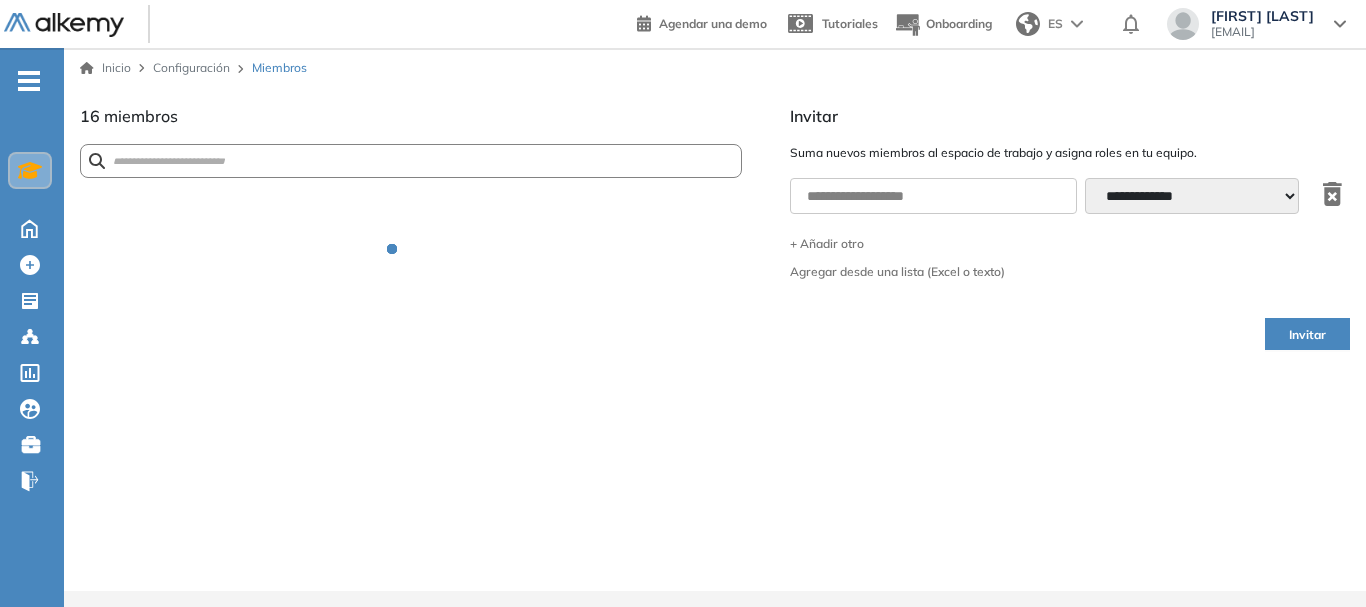 scroll, scrollTop: 0, scrollLeft: 0, axis: both 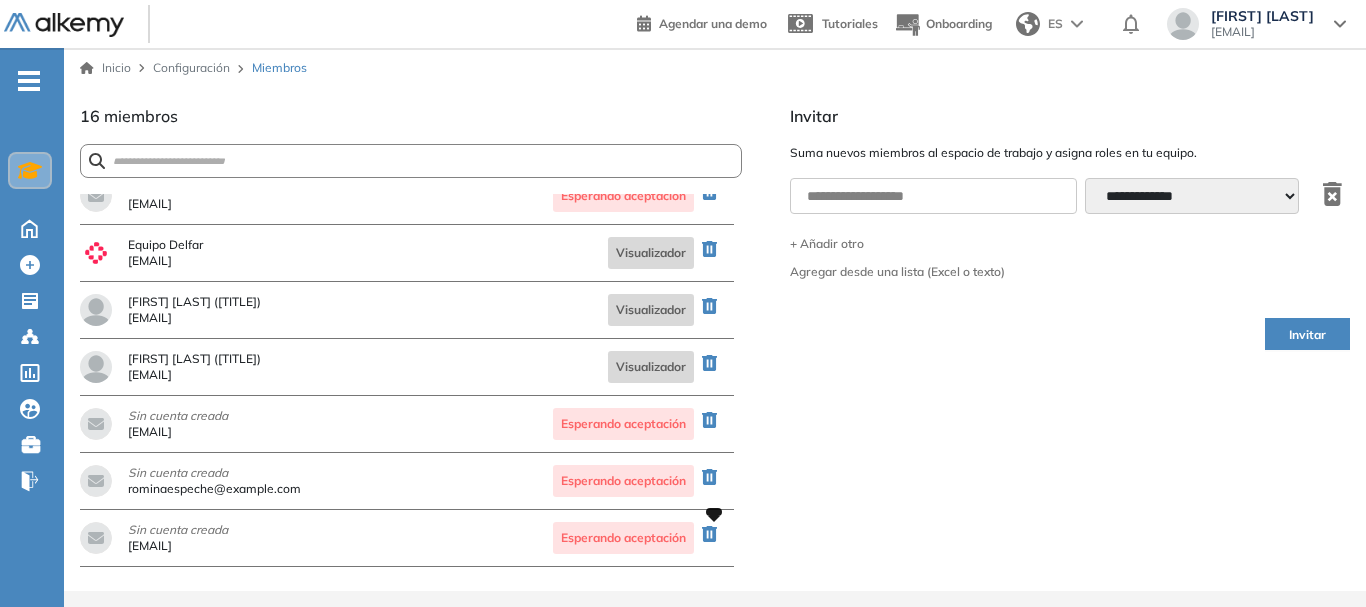 click 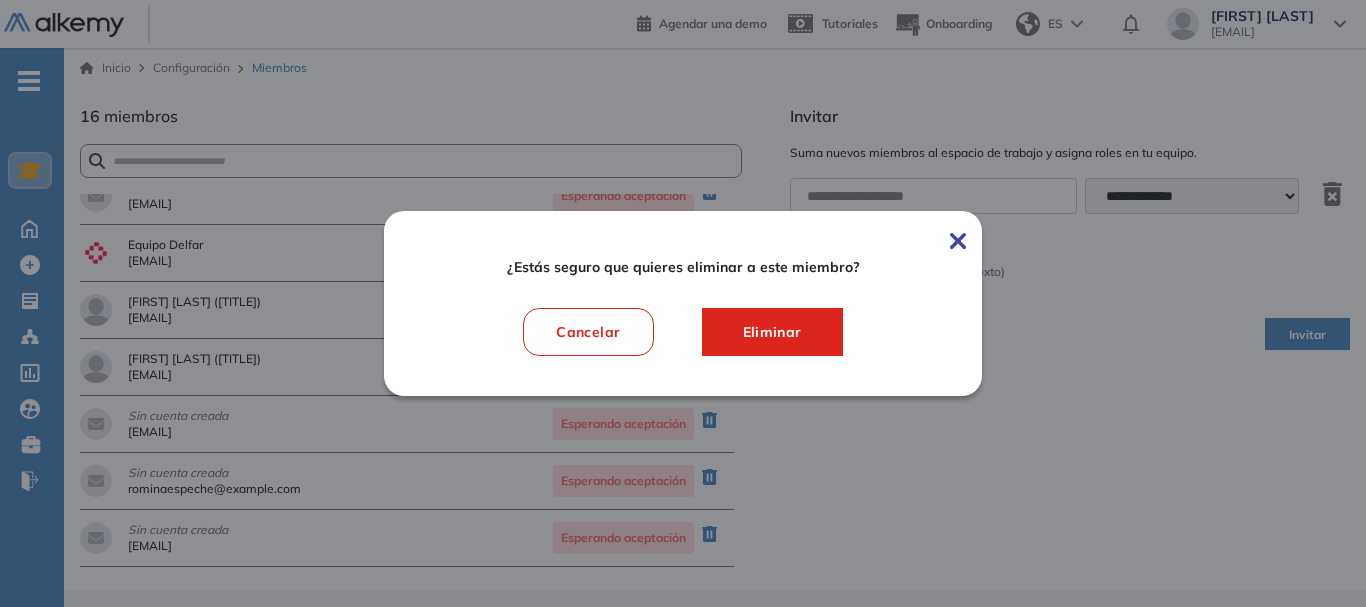 click on "Eliminar" at bounding box center (772, 332) 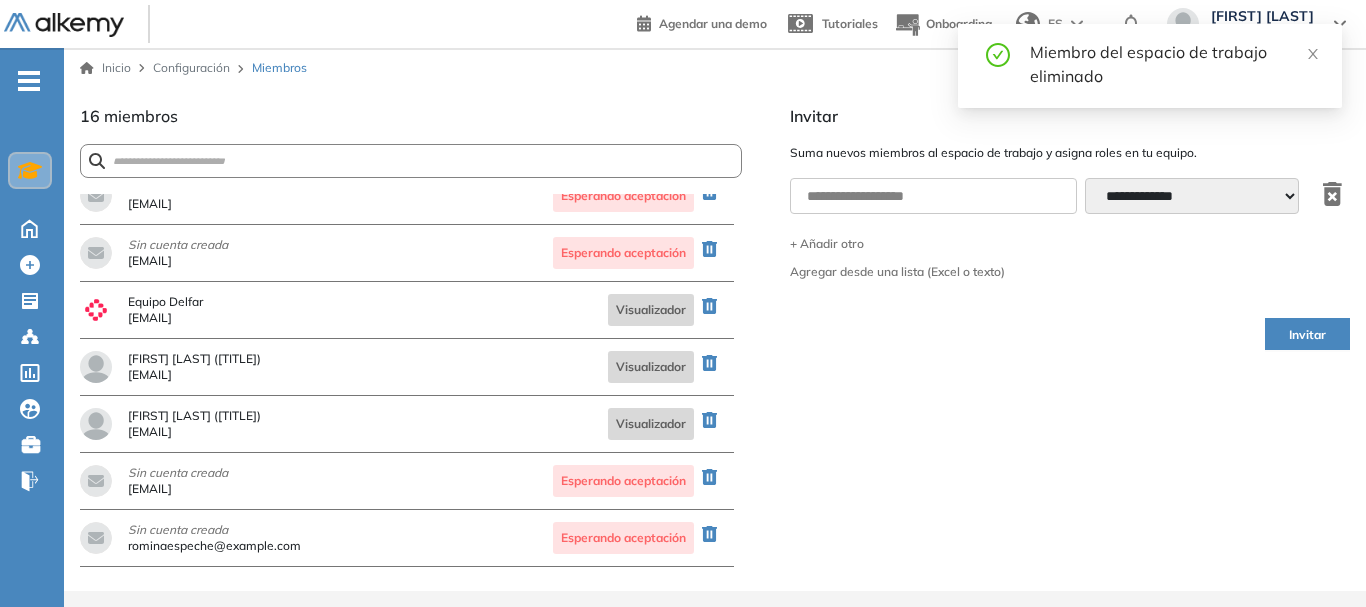 scroll, scrollTop: 482, scrollLeft: 0, axis: vertical 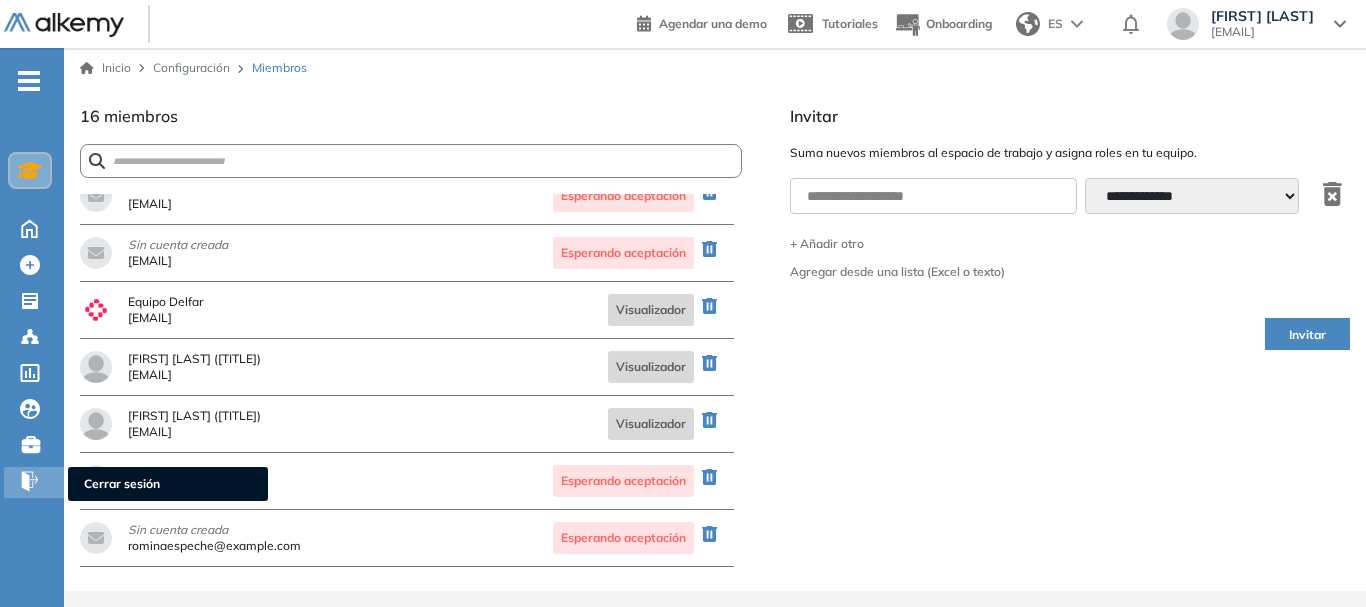 click 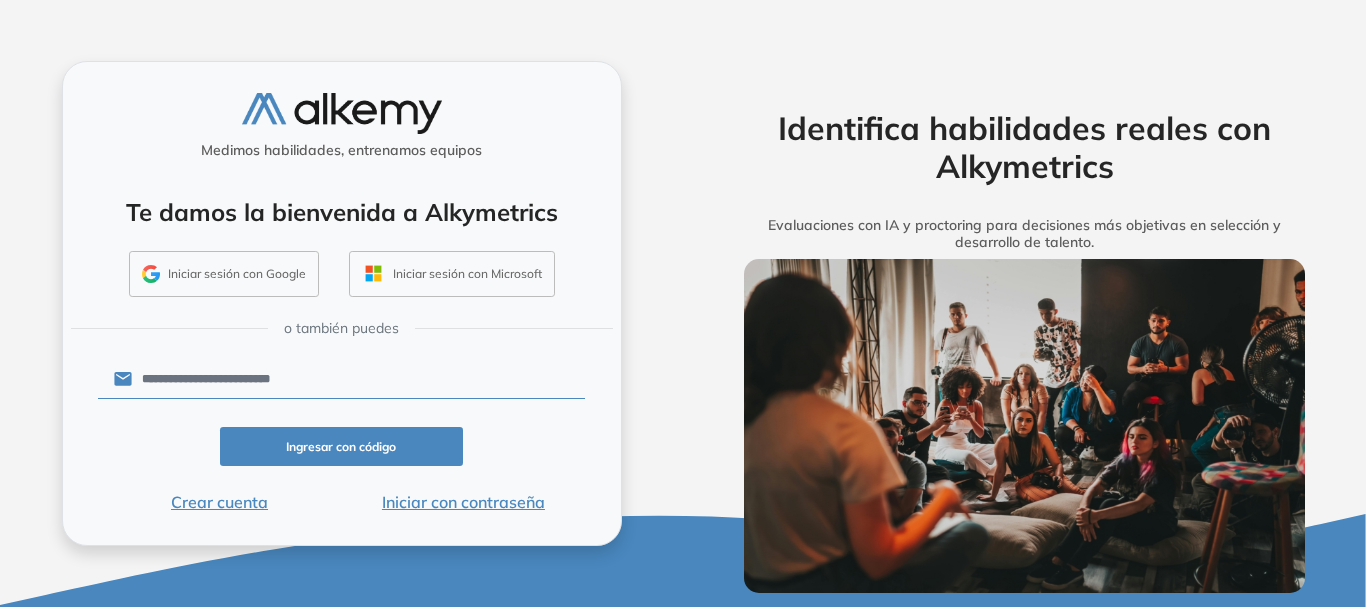 scroll, scrollTop: 0, scrollLeft: 0, axis: both 